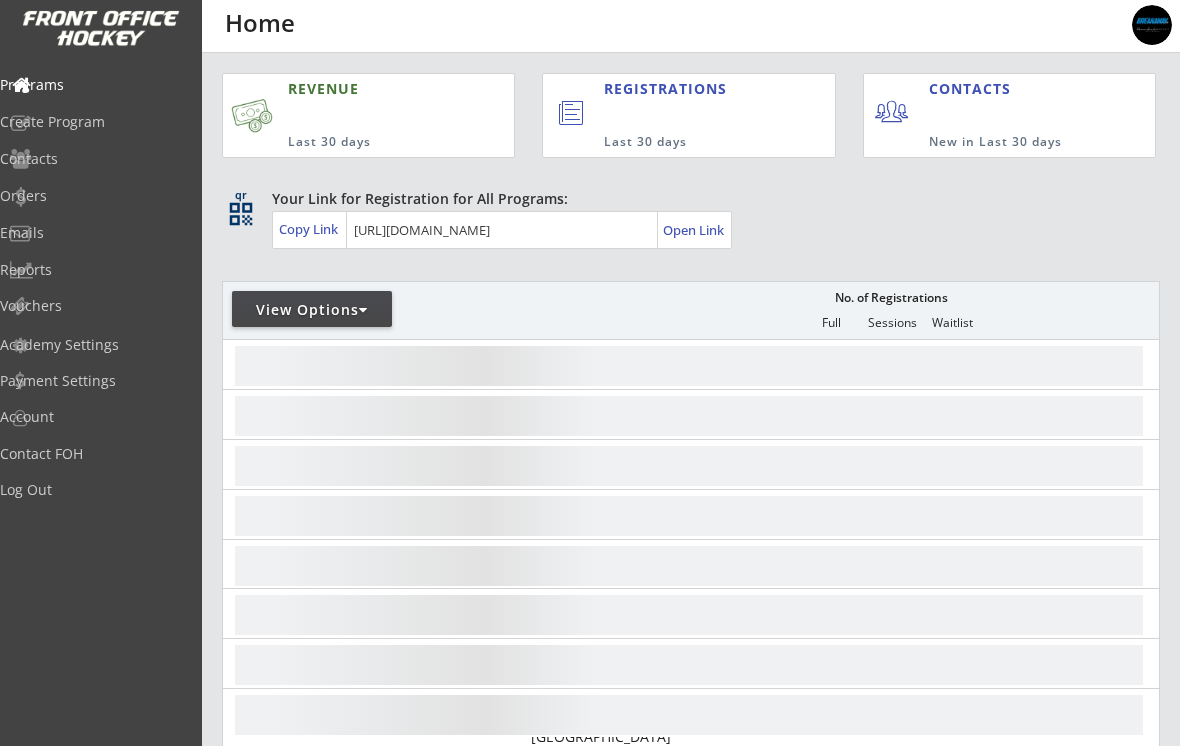 scroll, scrollTop: 0, scrollLeft: 0, axis: both 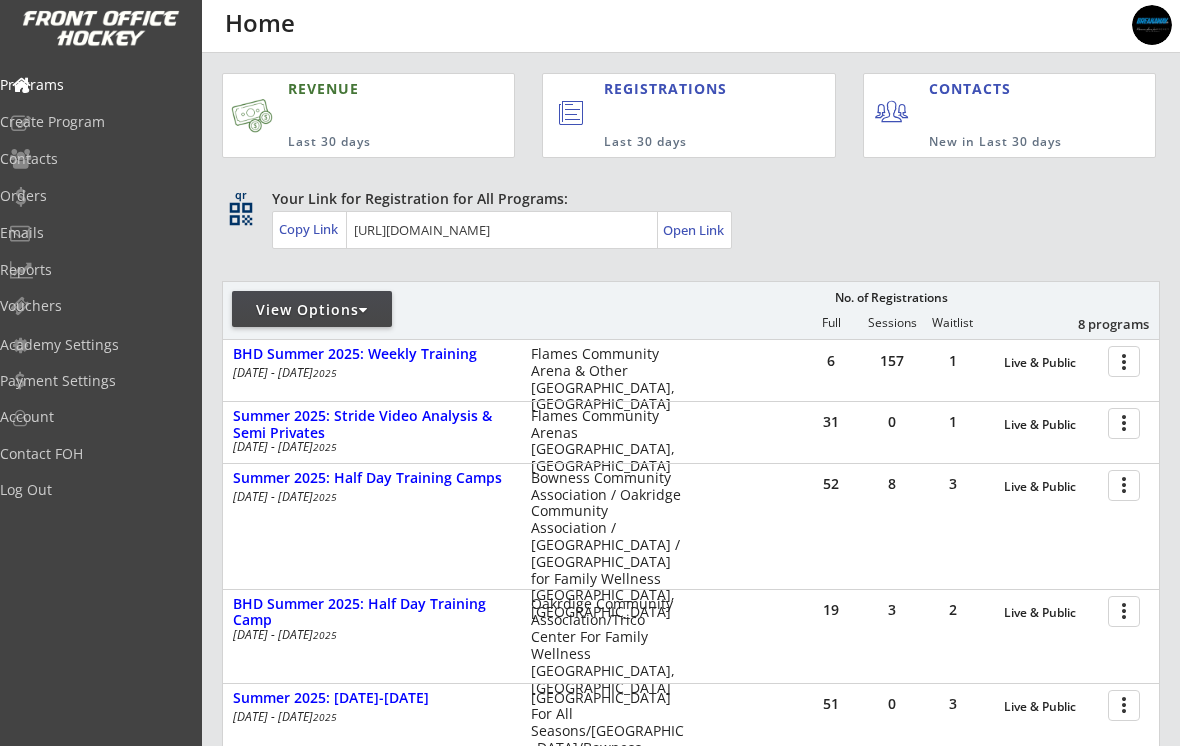 click on "Orders" at bounding box center [95, 196] 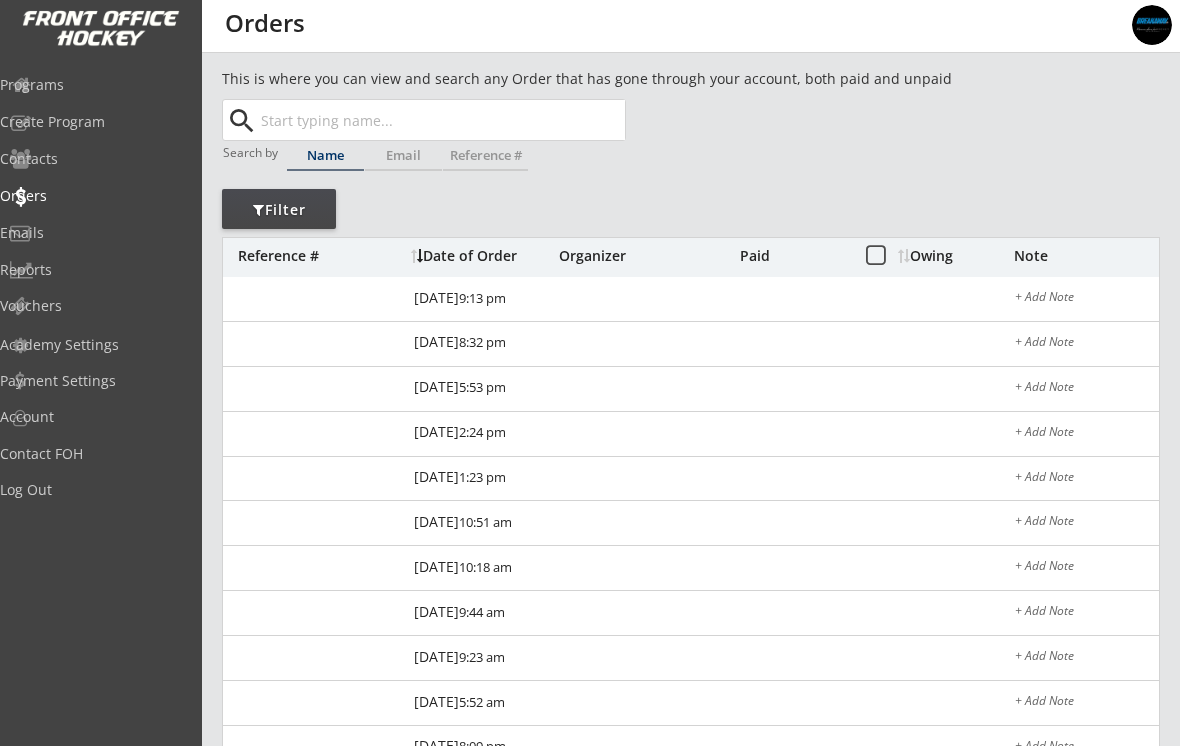 click at bounding box center [441, 120] 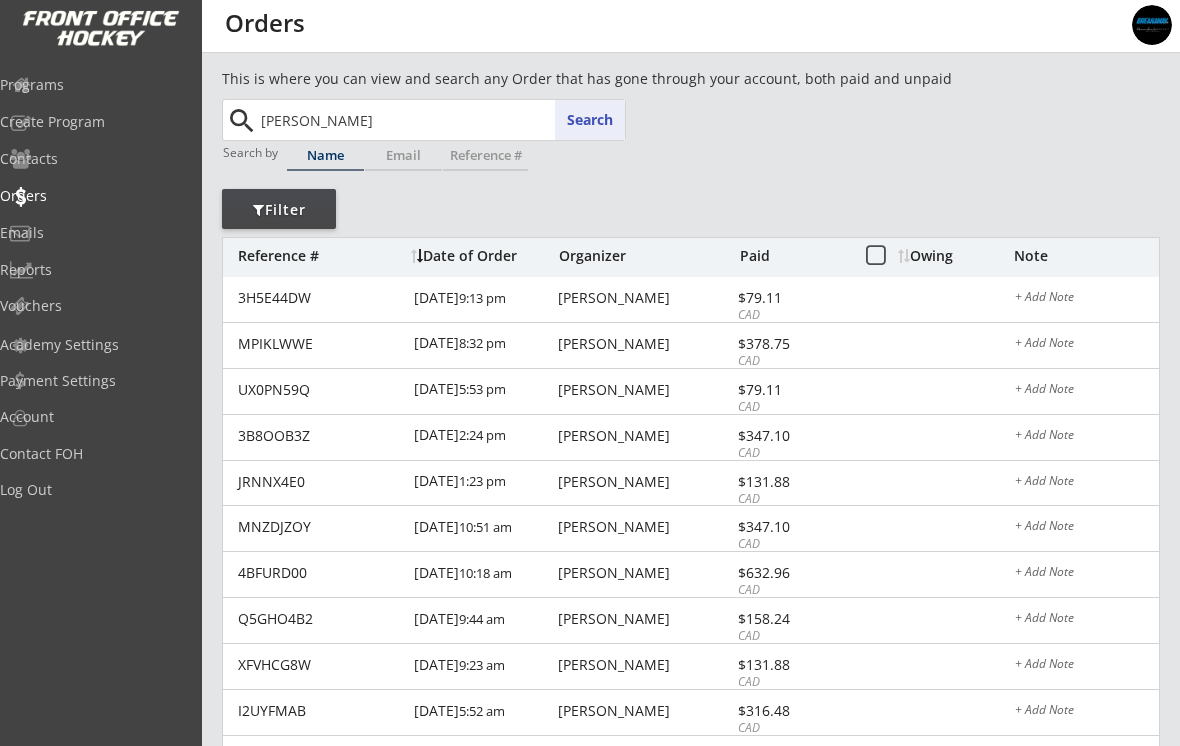 type on "Everly m" 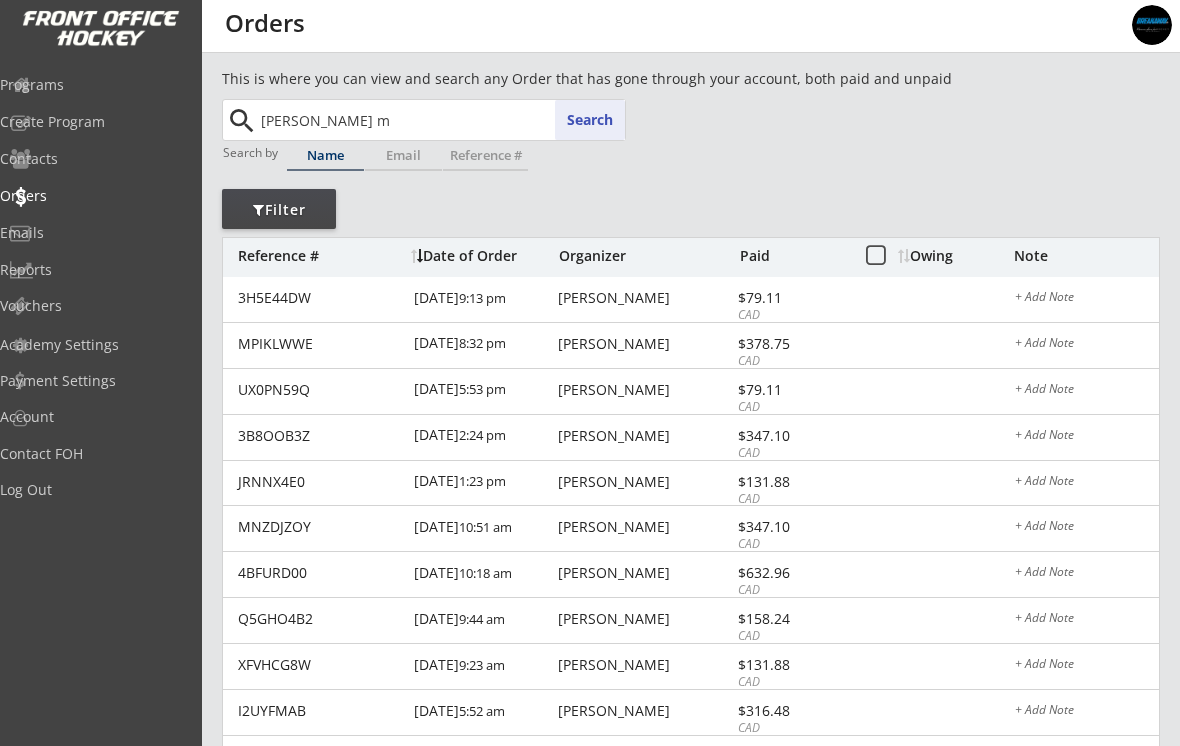 type on "Everly morton" 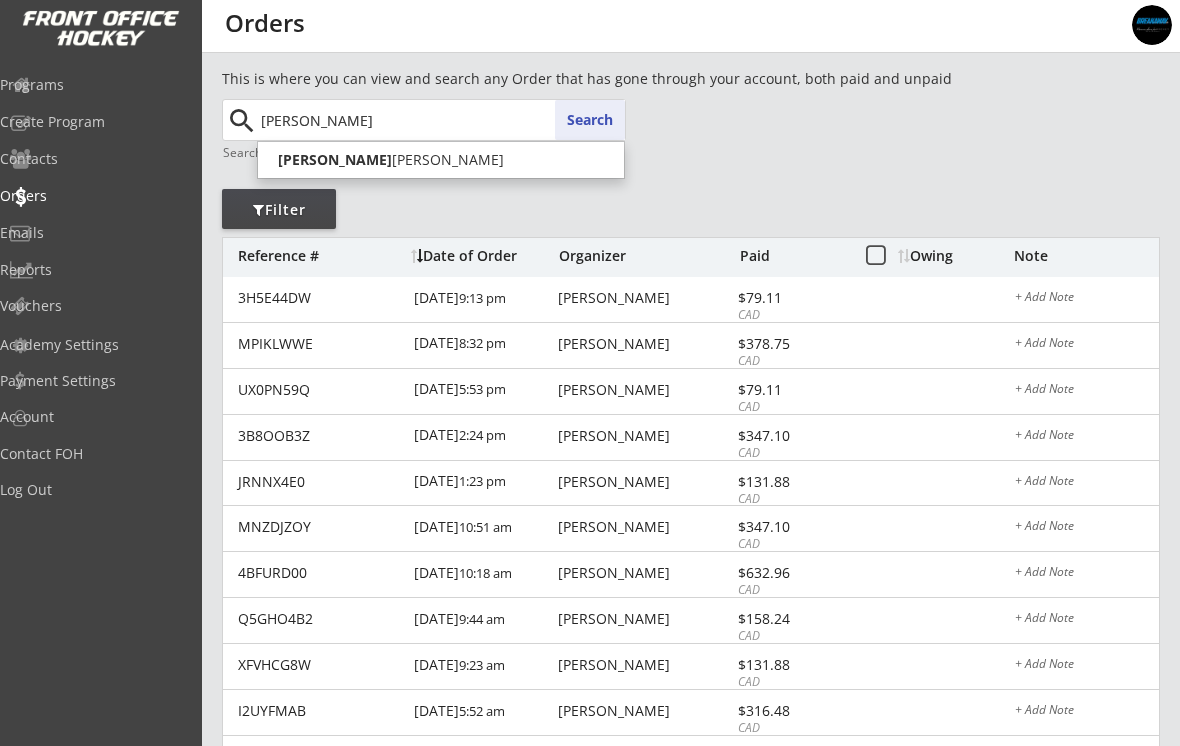 type on "Everly morto" 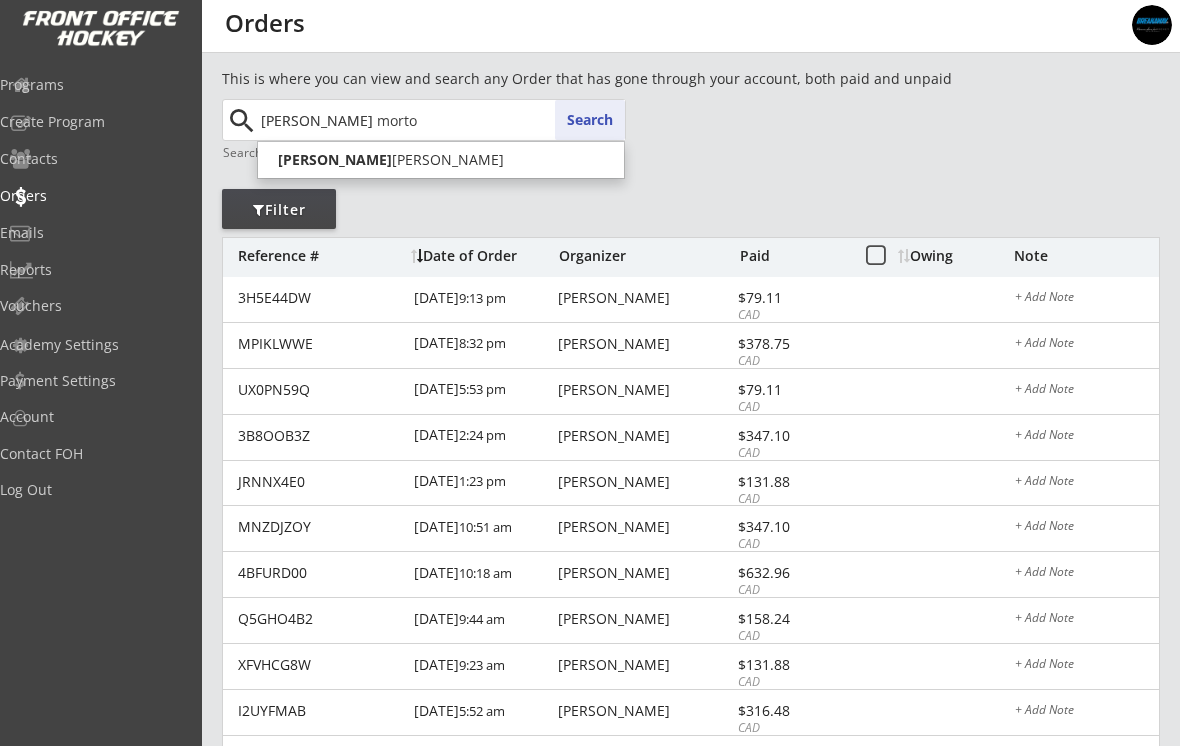 type 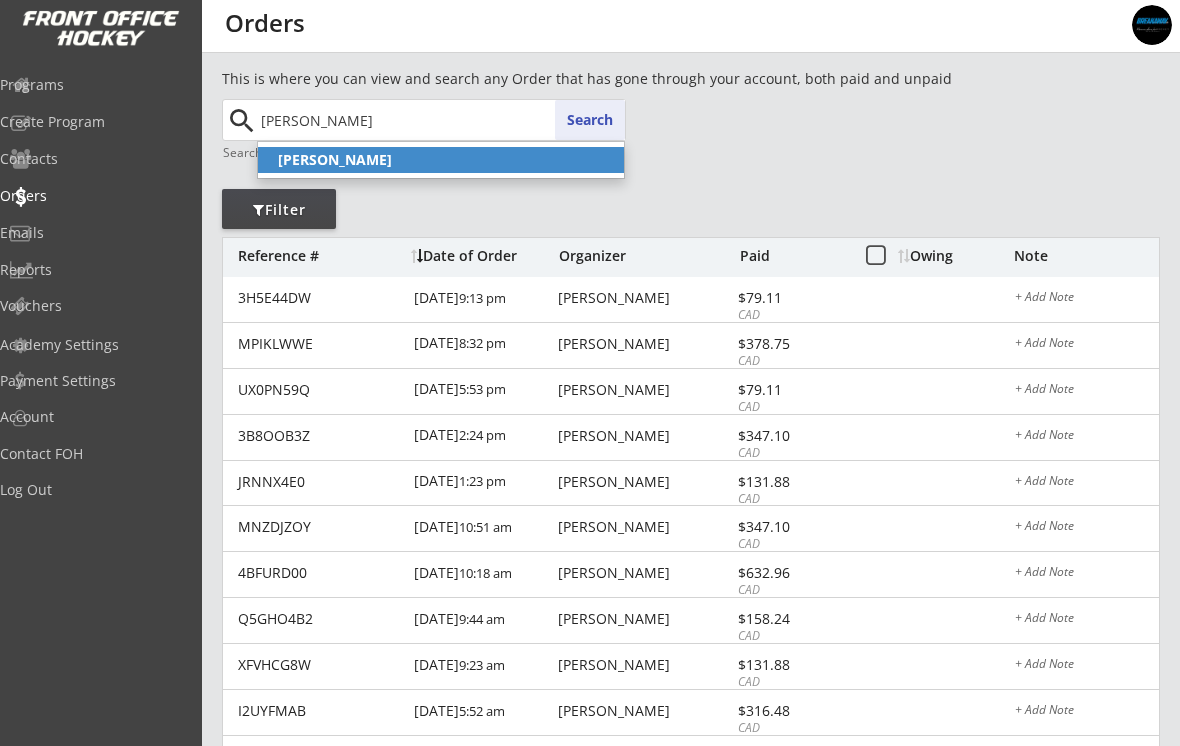 click on "Everly Morton" 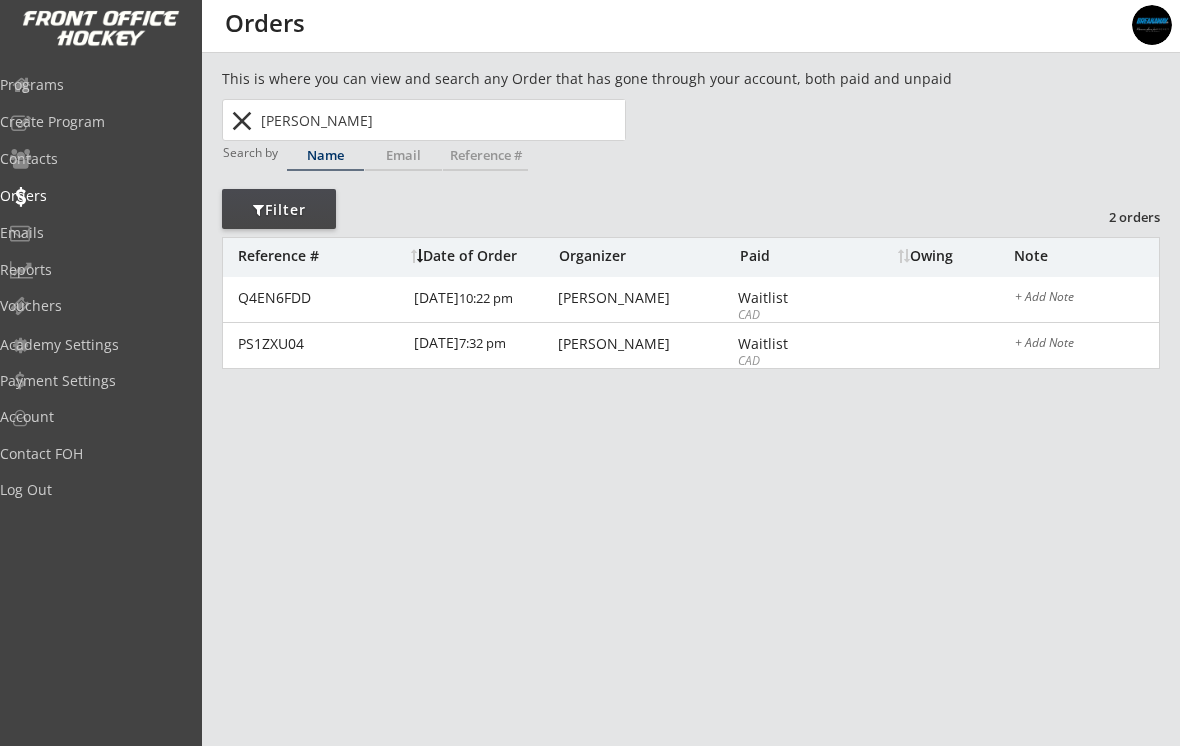 click on "Tanya Morton" at bounding box center (645, 298) 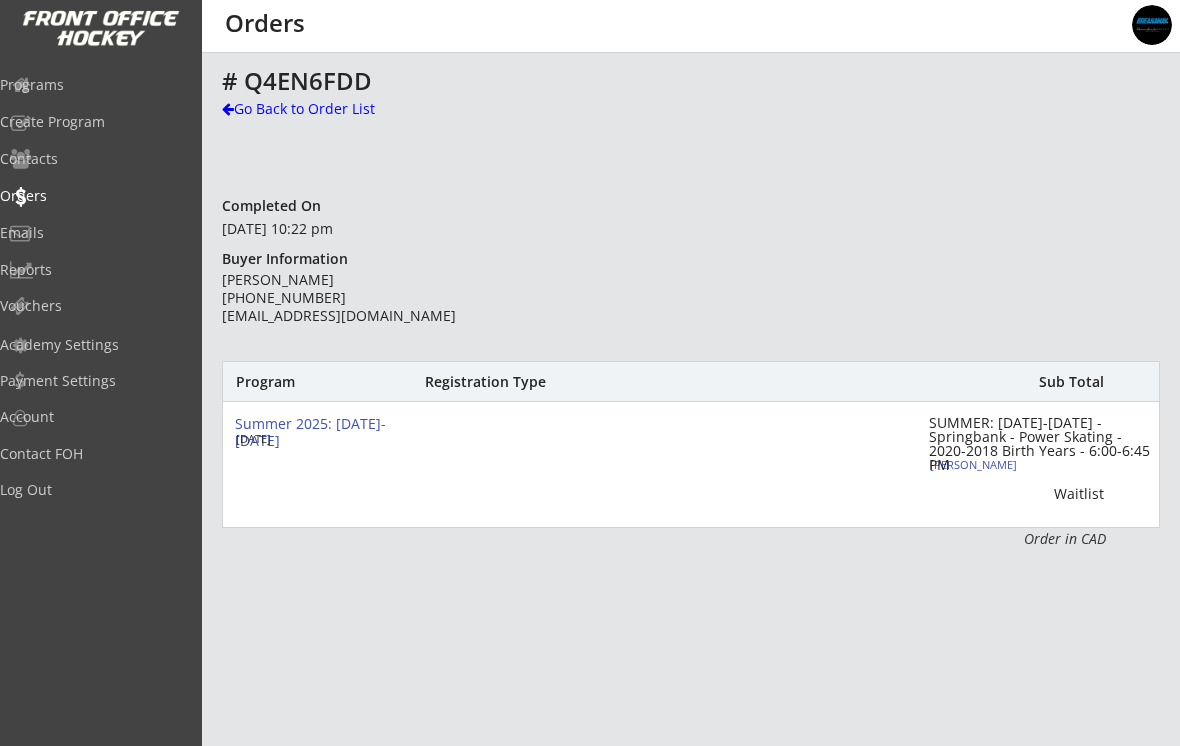 click on "Programs" at bounding box center [95, 85] 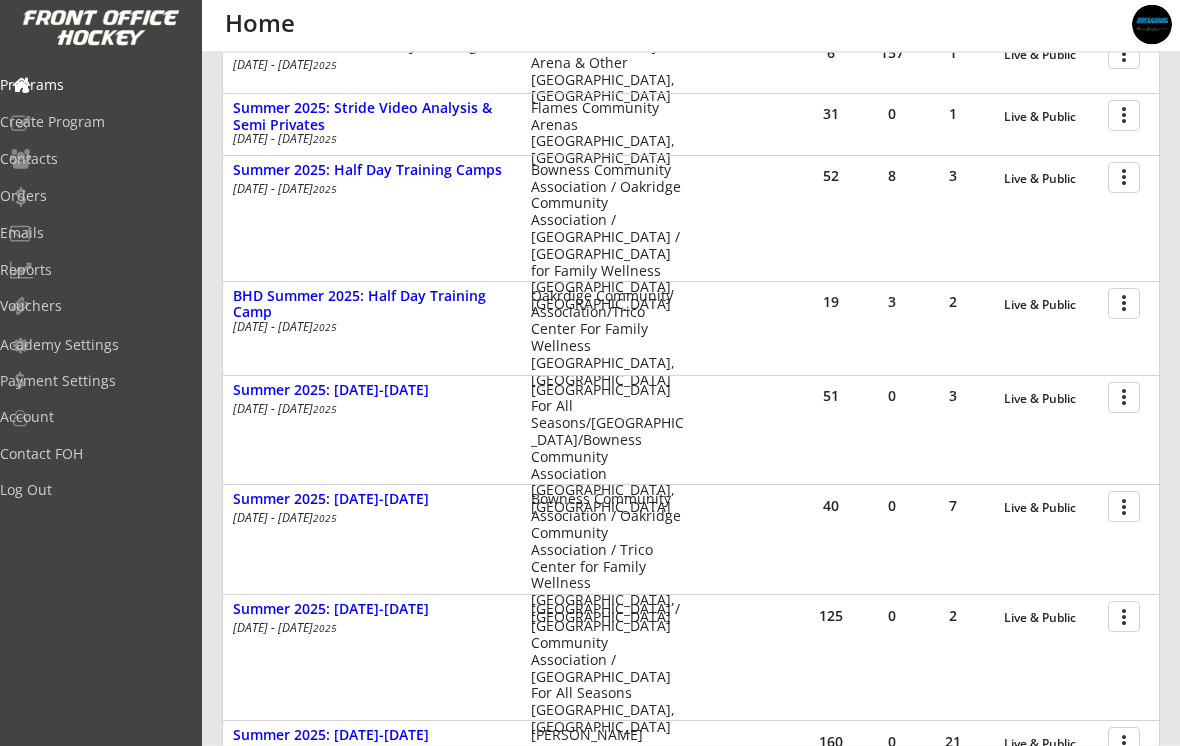 click on "Summer 2025: [DATE]-[DATE]" at bounding box center (371, 391) 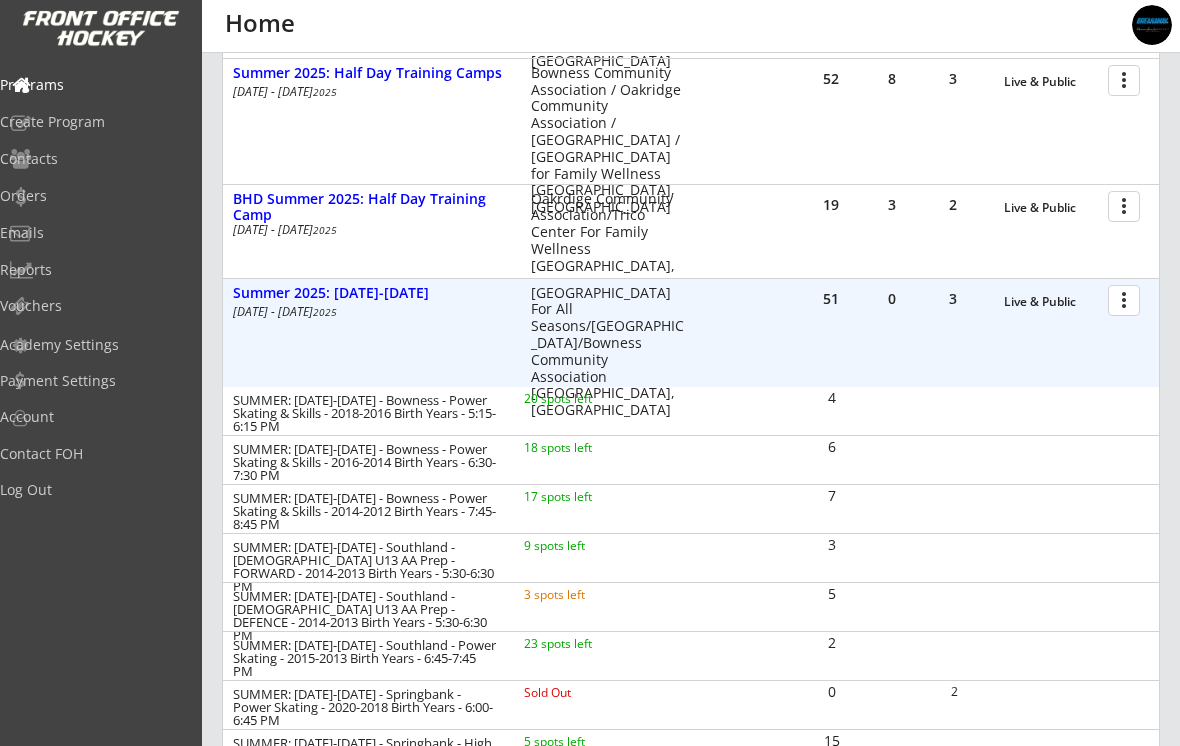 scroll, scrollTop: 389, scrollLeft: 0, axis: vertical 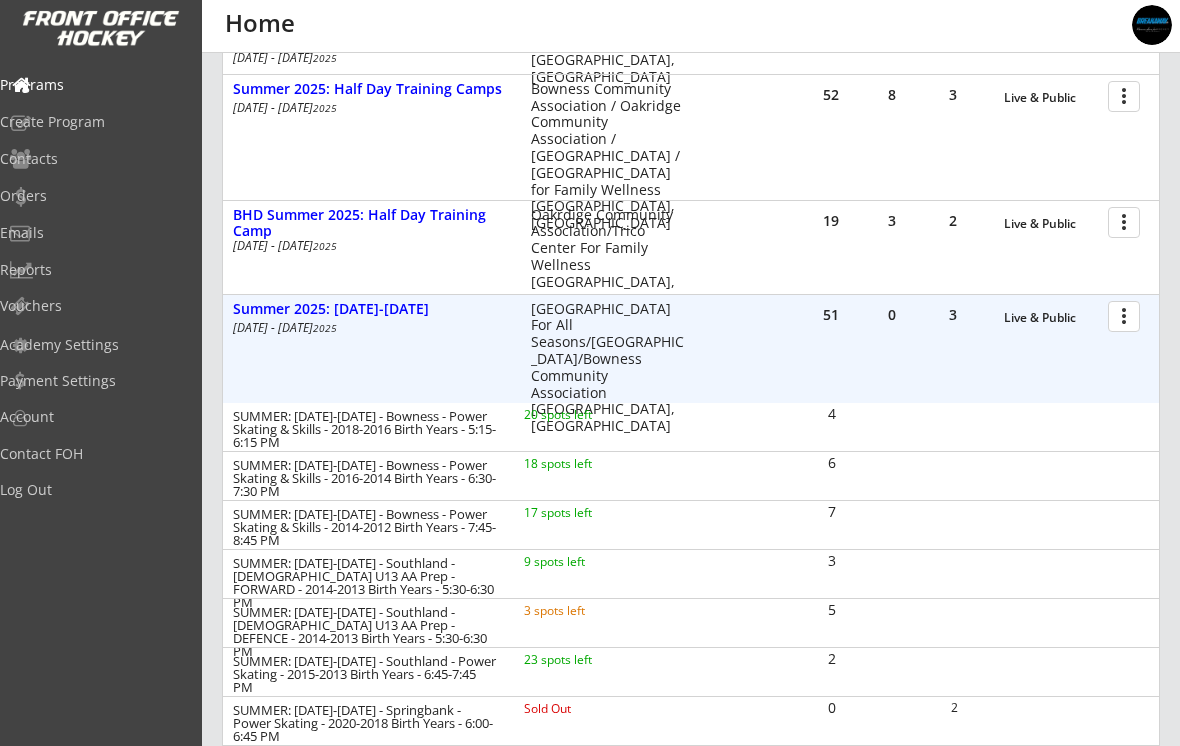click on "Summer 2025: [DATE]-[DATE]" at bounding box center (371, 309) 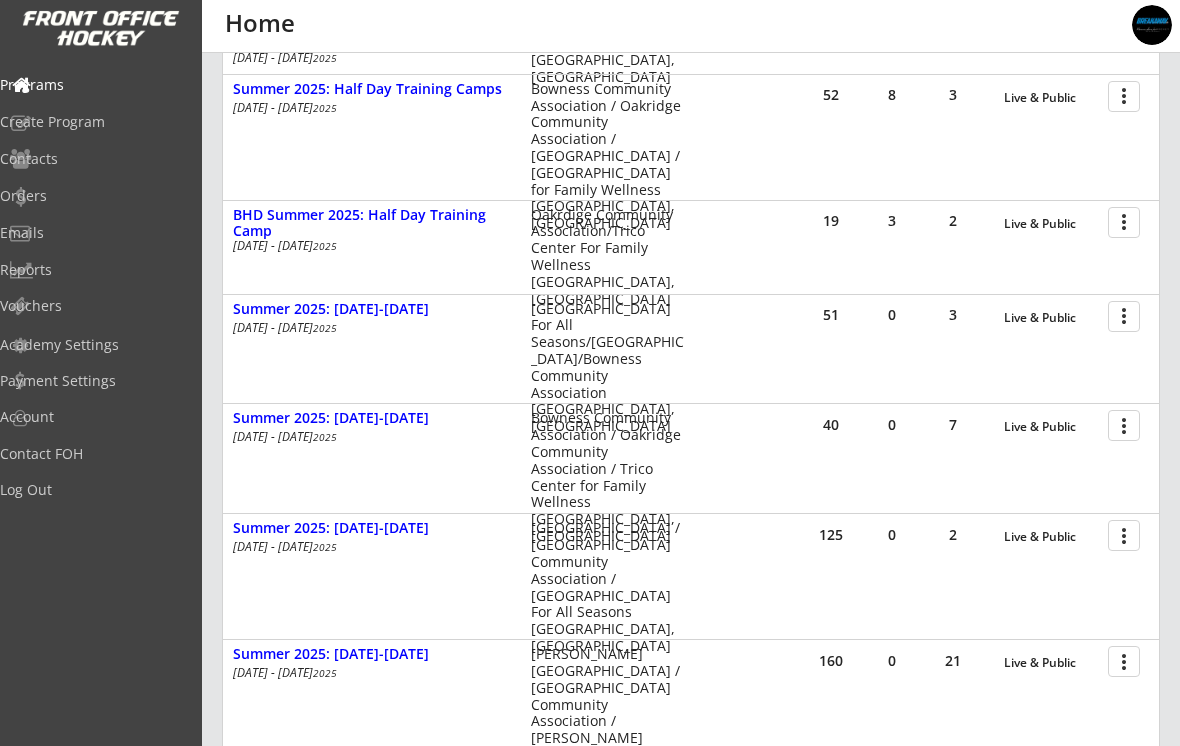 click at bounding box center (1127, 315) 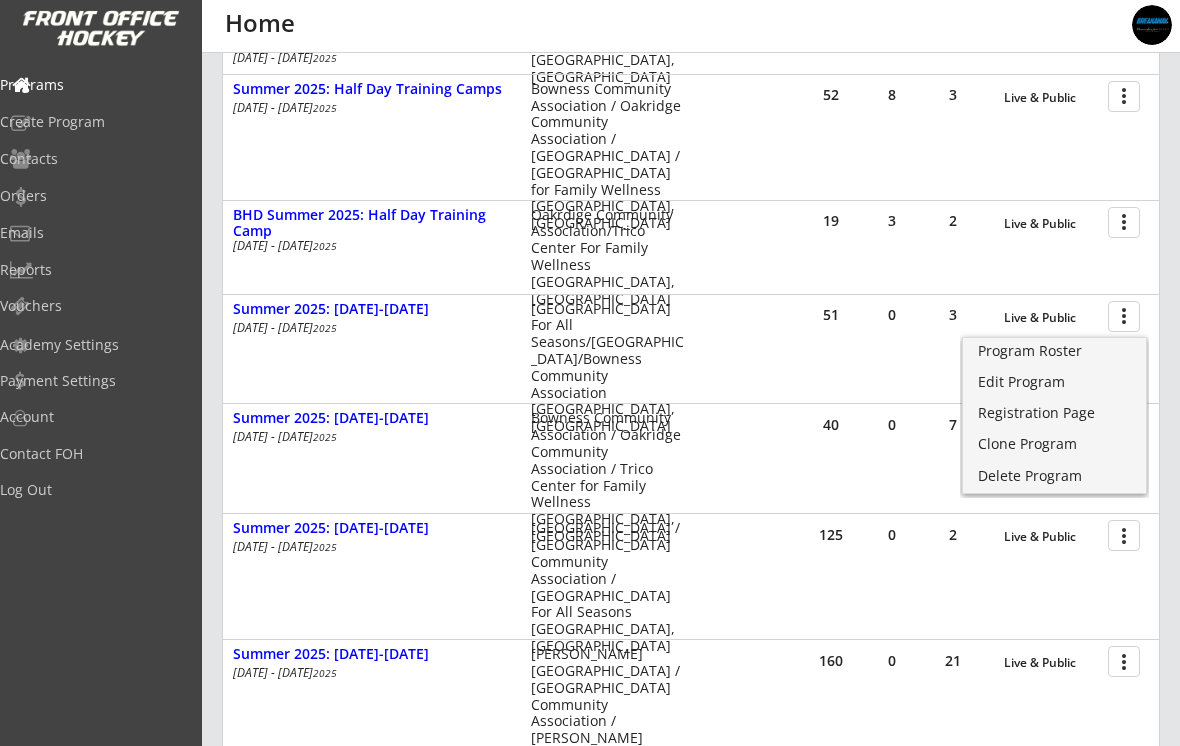 click on "Program Roster" at bounding box center (1054, 351) 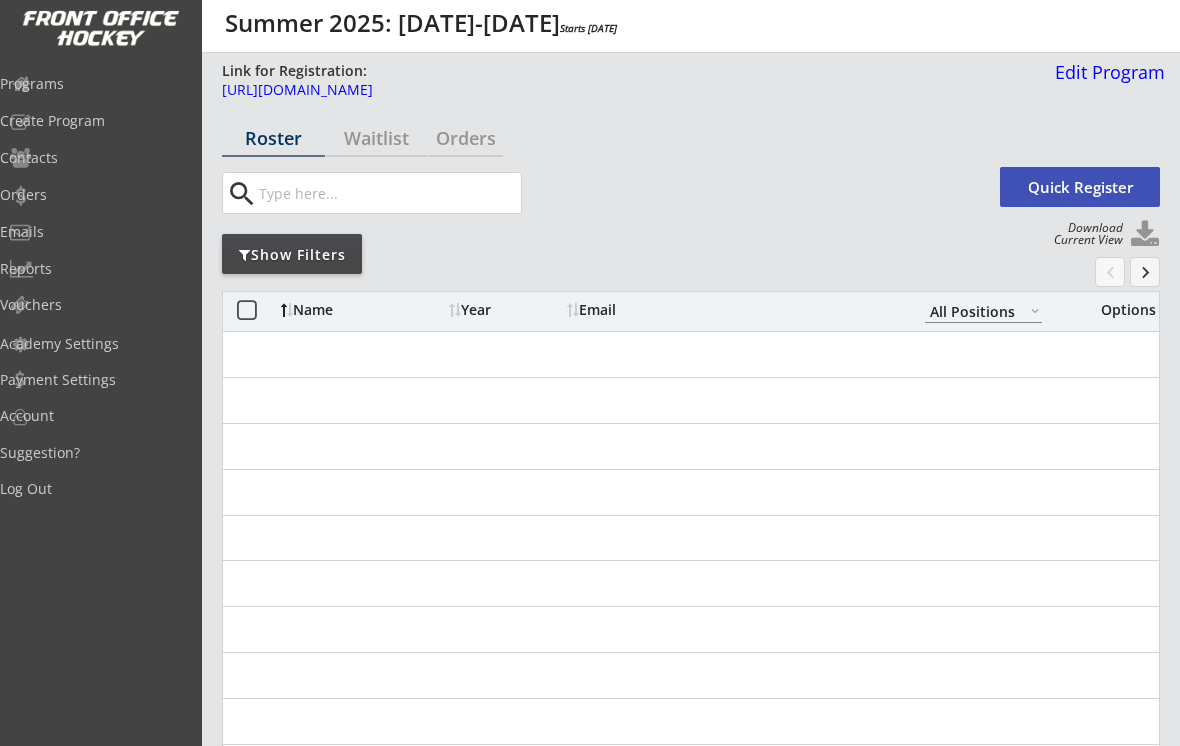 select on ""All Positions"" 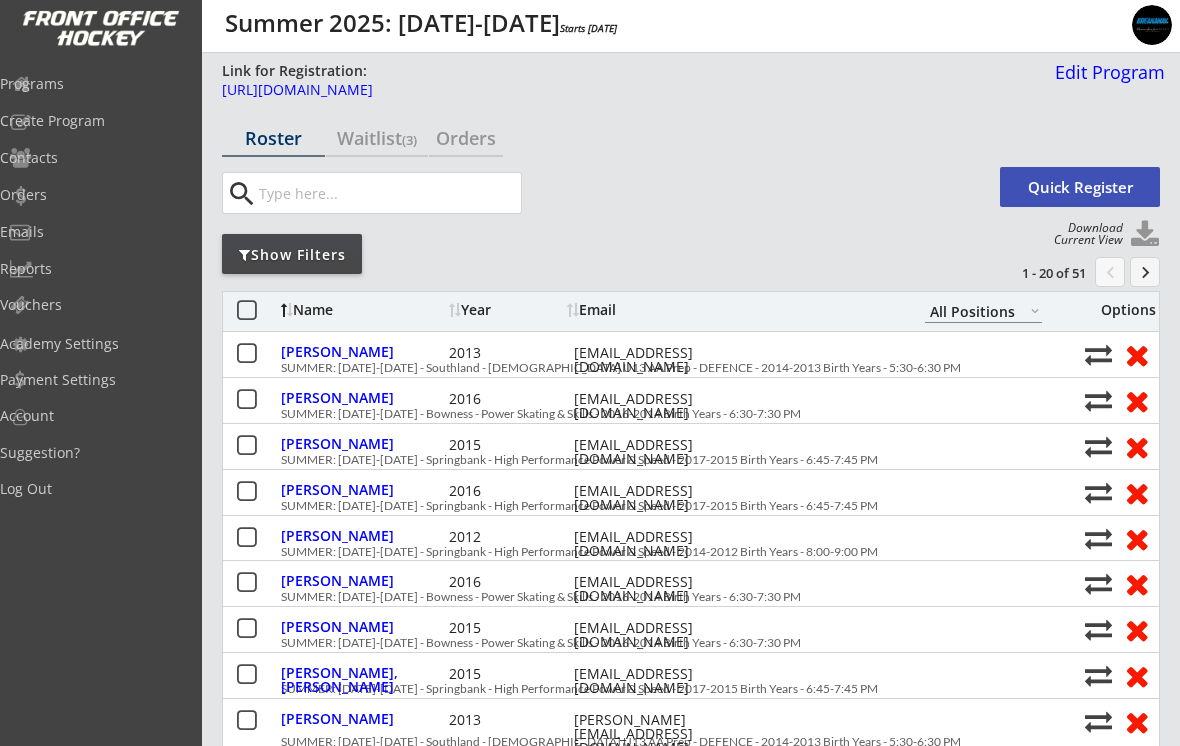 click on "Waitlist   (3)" at bounding box center [377, 138] 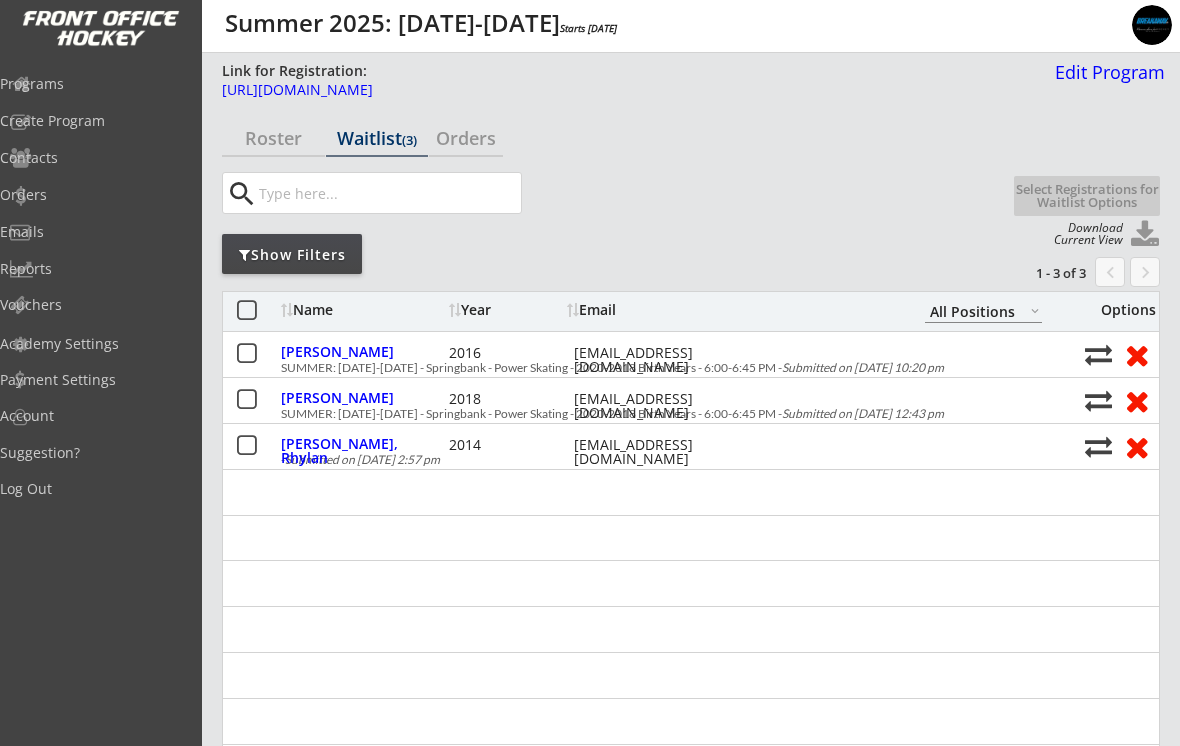 click at bounding box center [1136, 354] 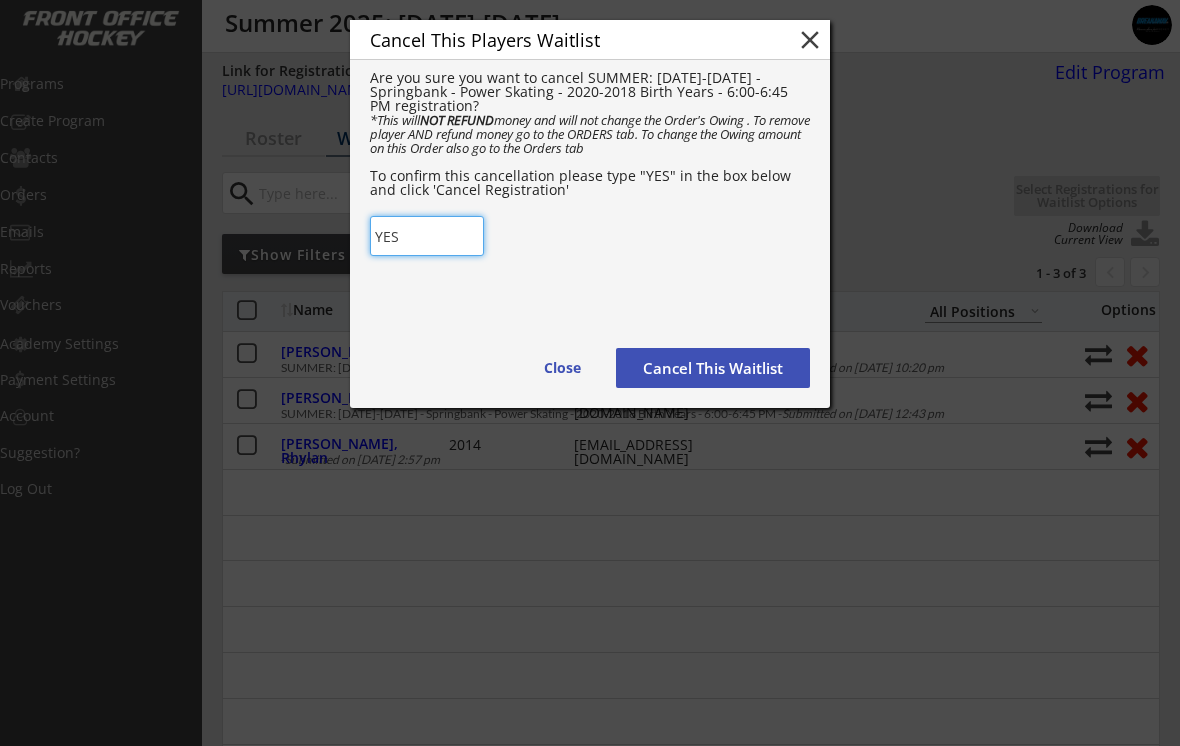 type on "YES" 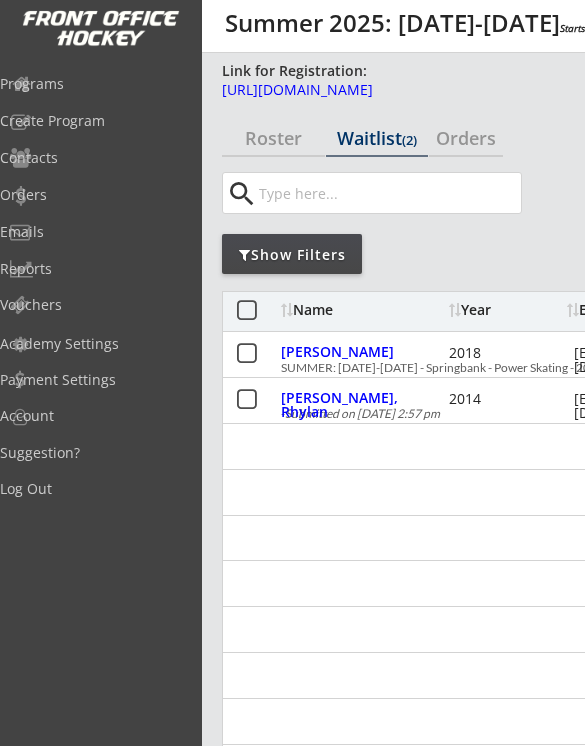 select on ""All Positions"" 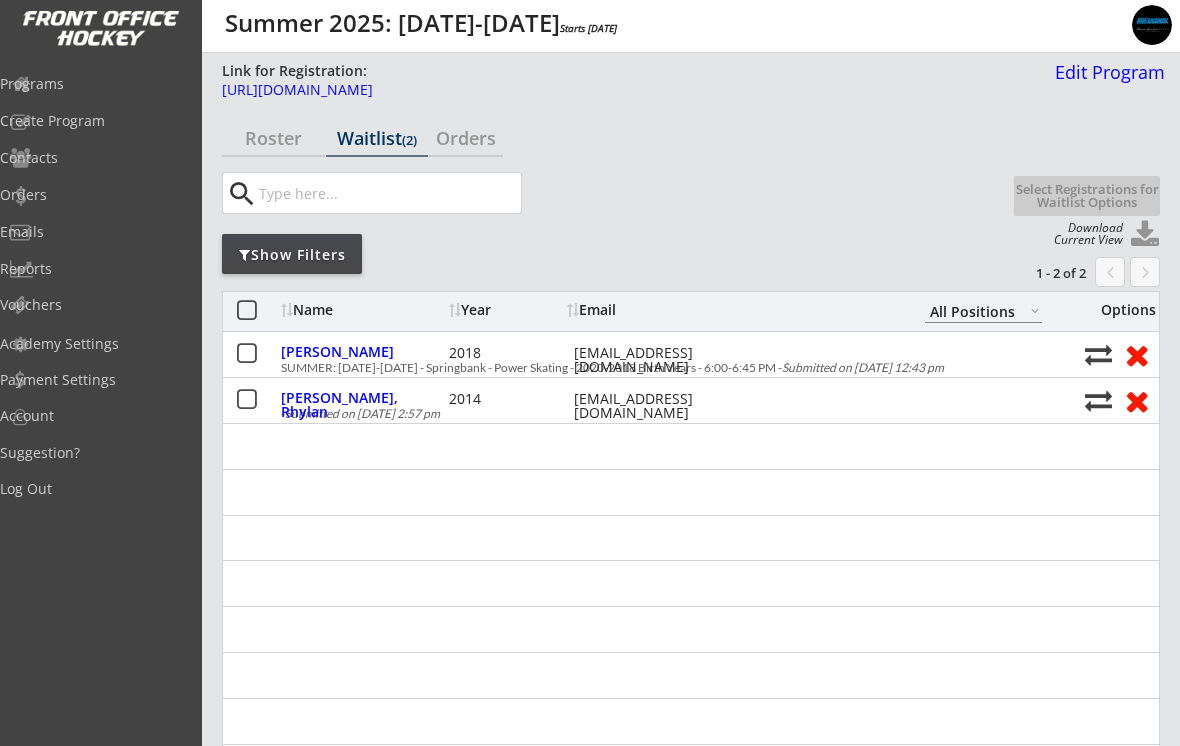 click on "Programs" at bounding box center (95, 84) 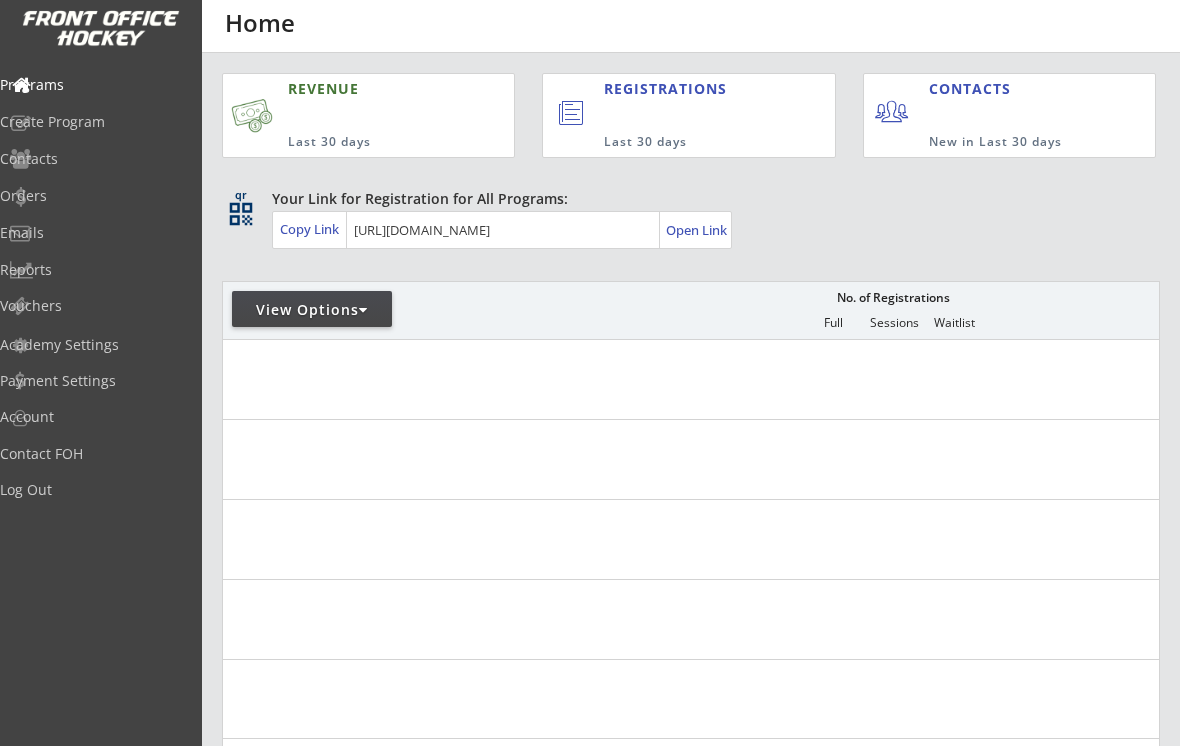 scroll, scrollTop: 0, scrollLeft: 0, axis: both 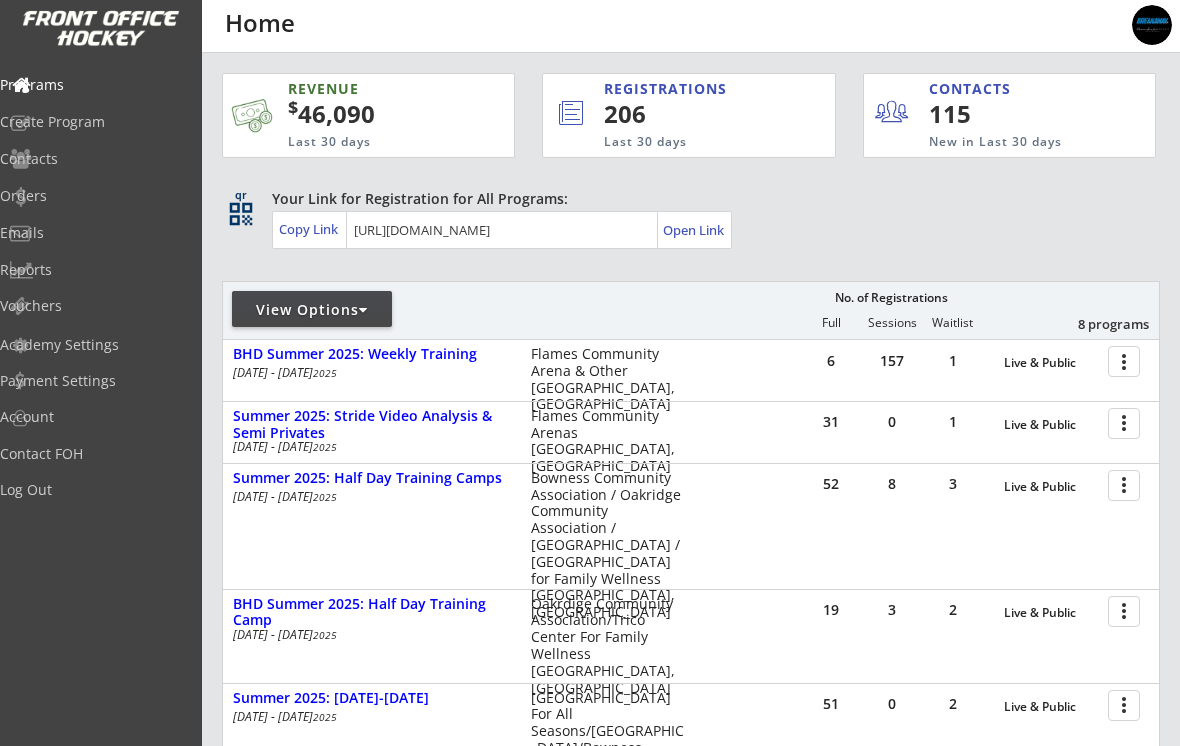 click at bounding box center [1127, 610] 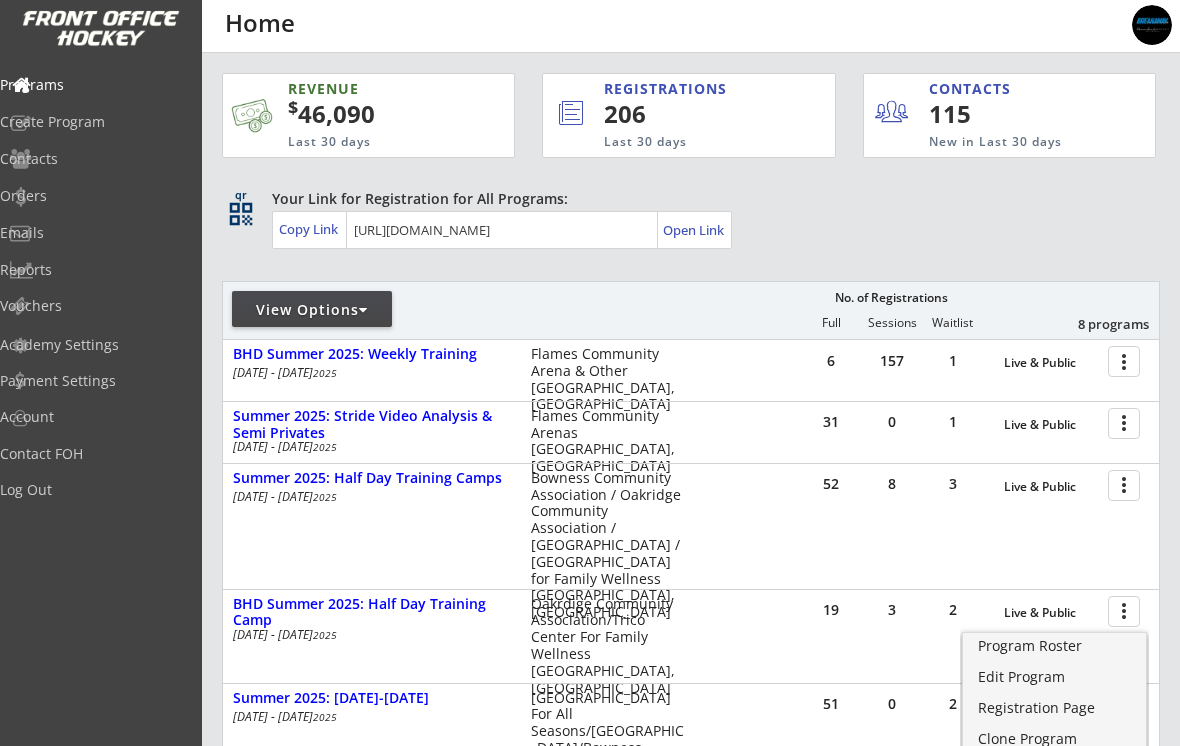 click on "Program Roster" at bounding box center [1054, 646] 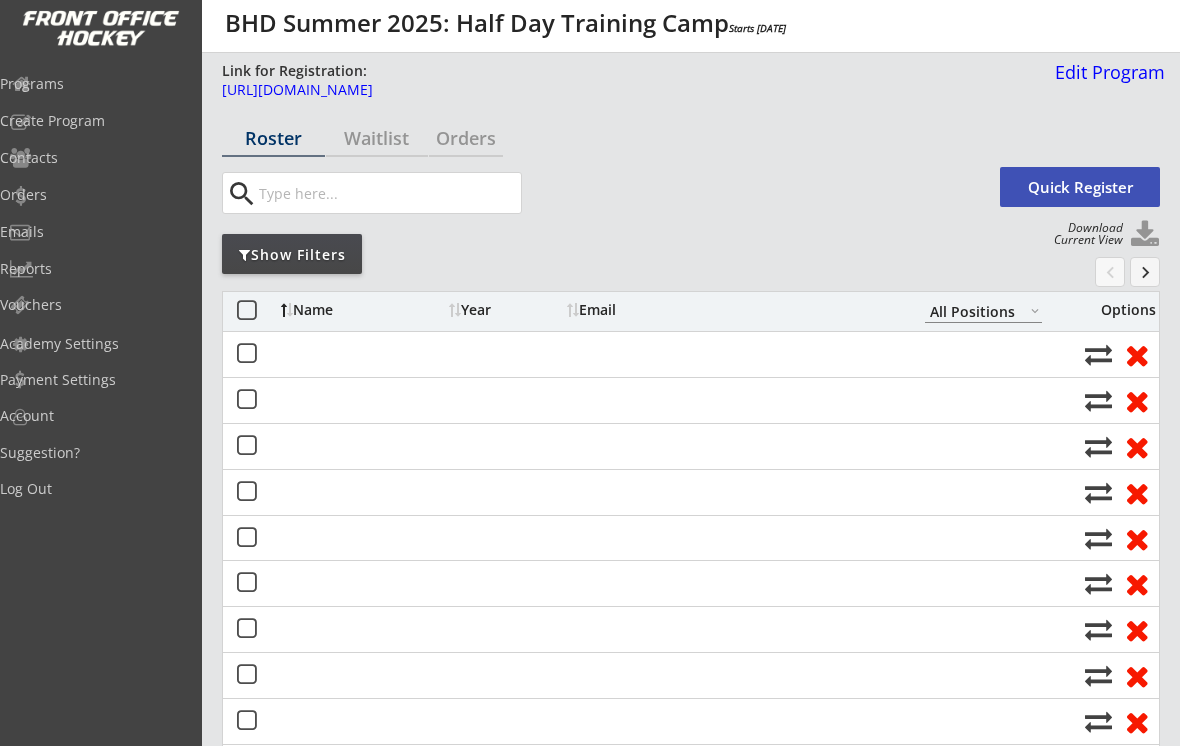select on ""All Positions"" 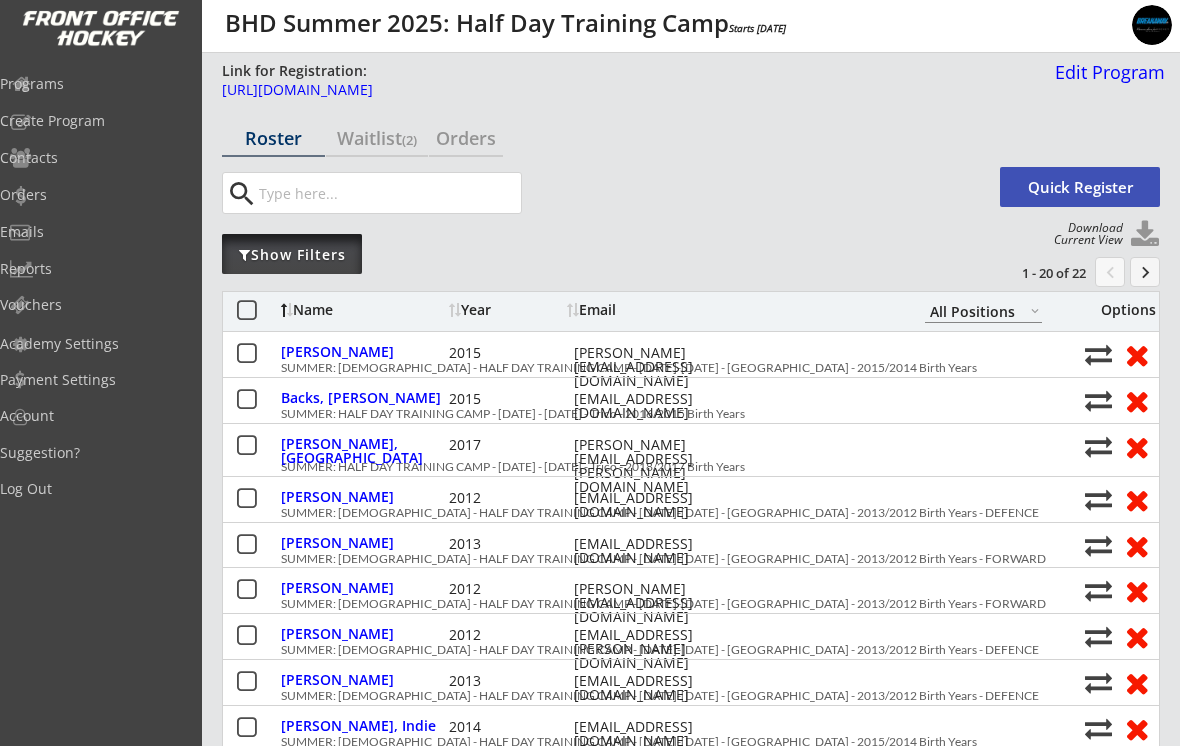 click on "Show Filters" at bounding box center (292, 255) 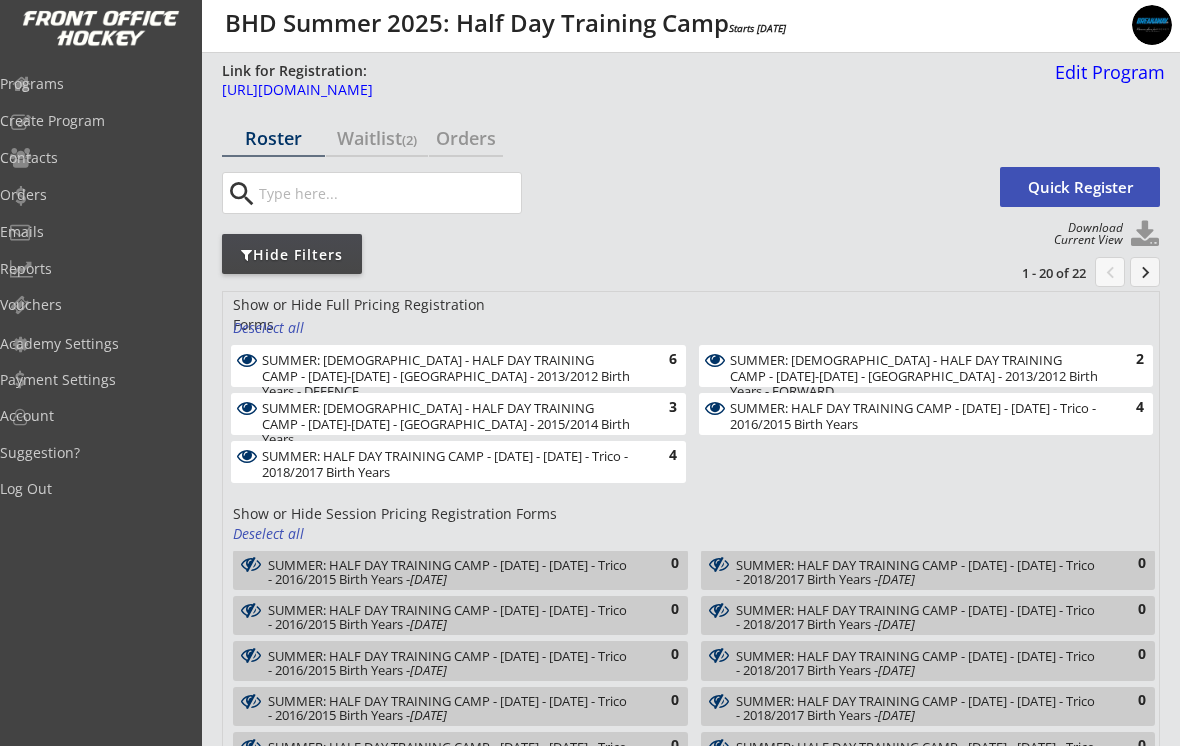 click on "Deselect all" at bounding box center (270, 328) 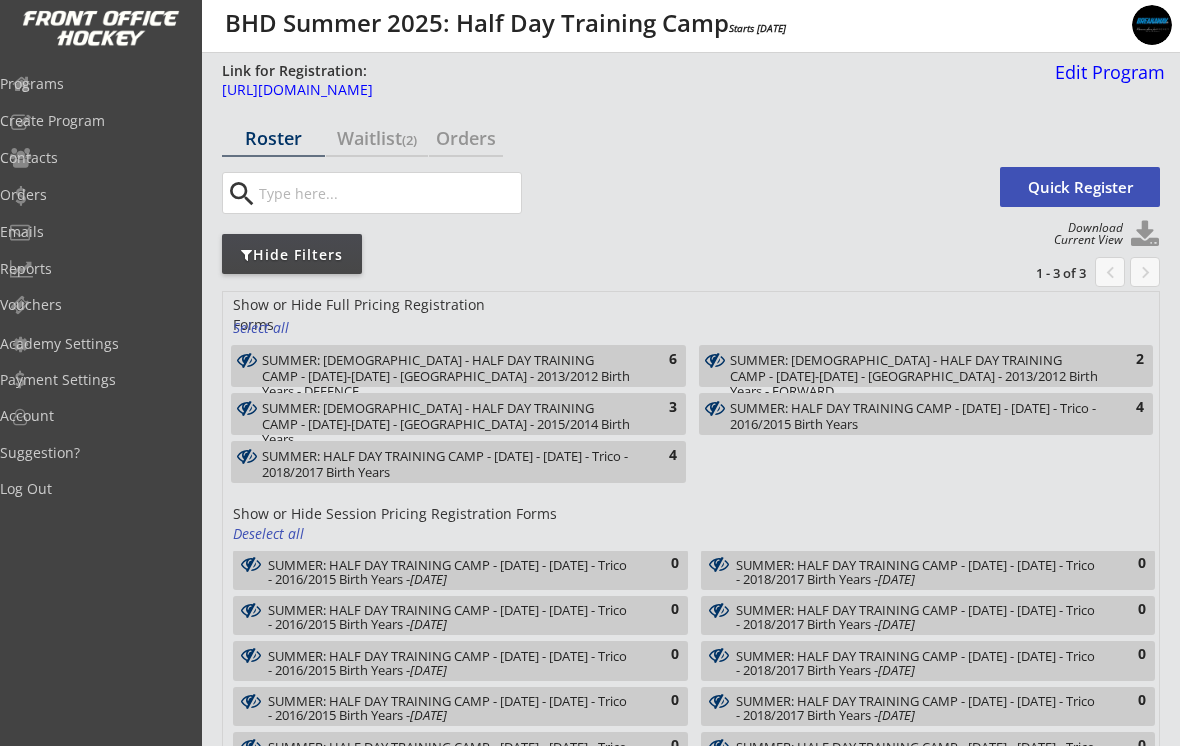 click on "SUMMER: FEMALE - HALF DAY TRAINING CAMP - Aug 5-8 - Oakridge - 2015/2014 Birth Years" at bounding box center (447, 424) 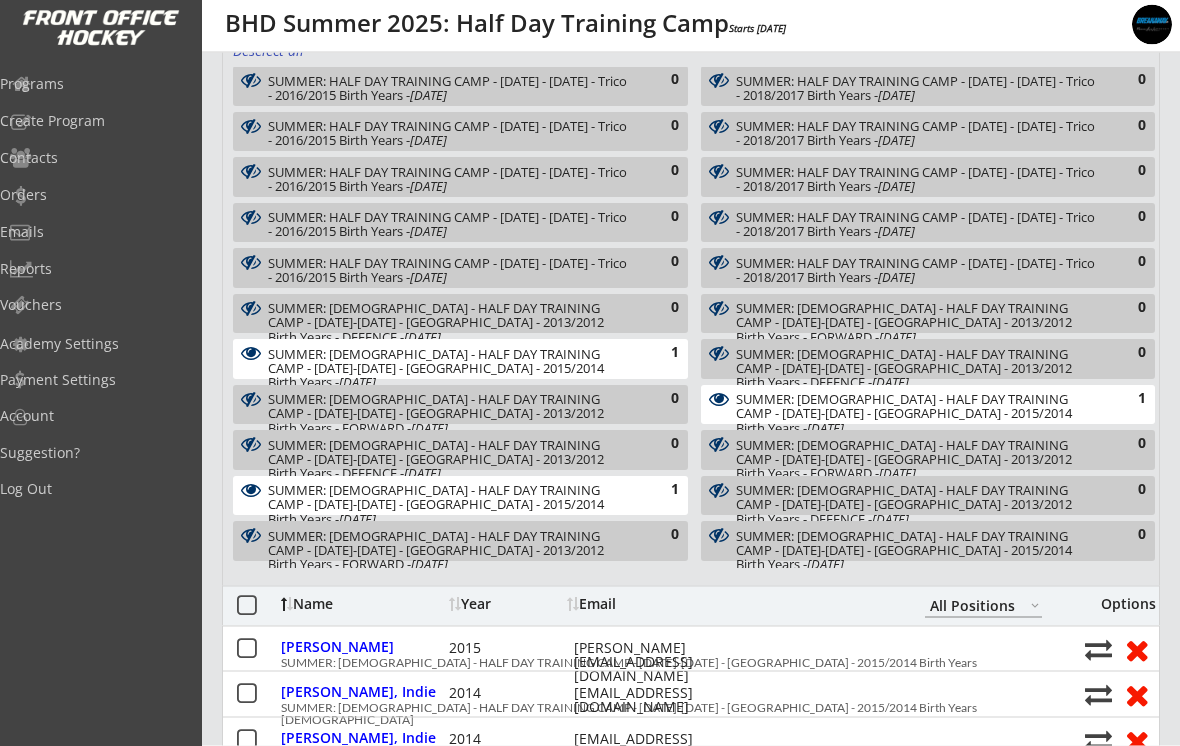 scroll, scrollTop: 484, scrollLeft: 0, axis: vertical 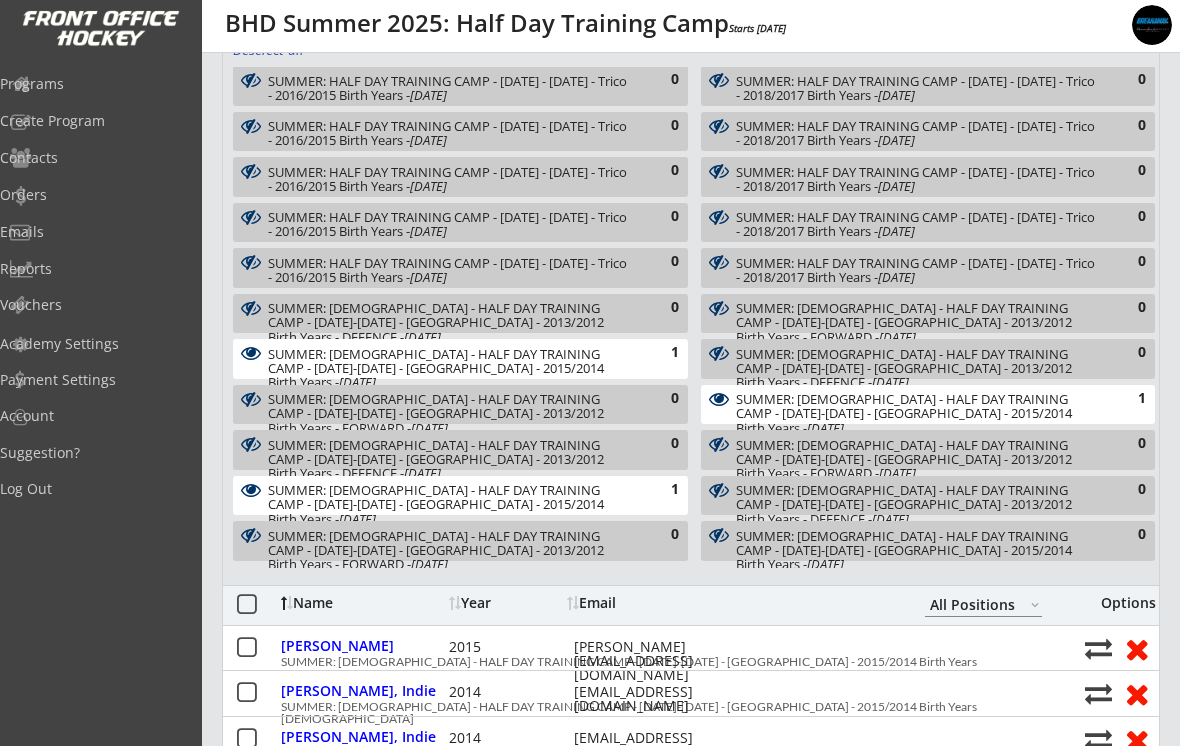 click on "SUMMER: FEMALE - HALF DAY TRAINING CAMP - Aug 5-8 - Oakridge - 2015/2014 Birth Years -  Aug 5, 2025" at bounding box center [450, 368] 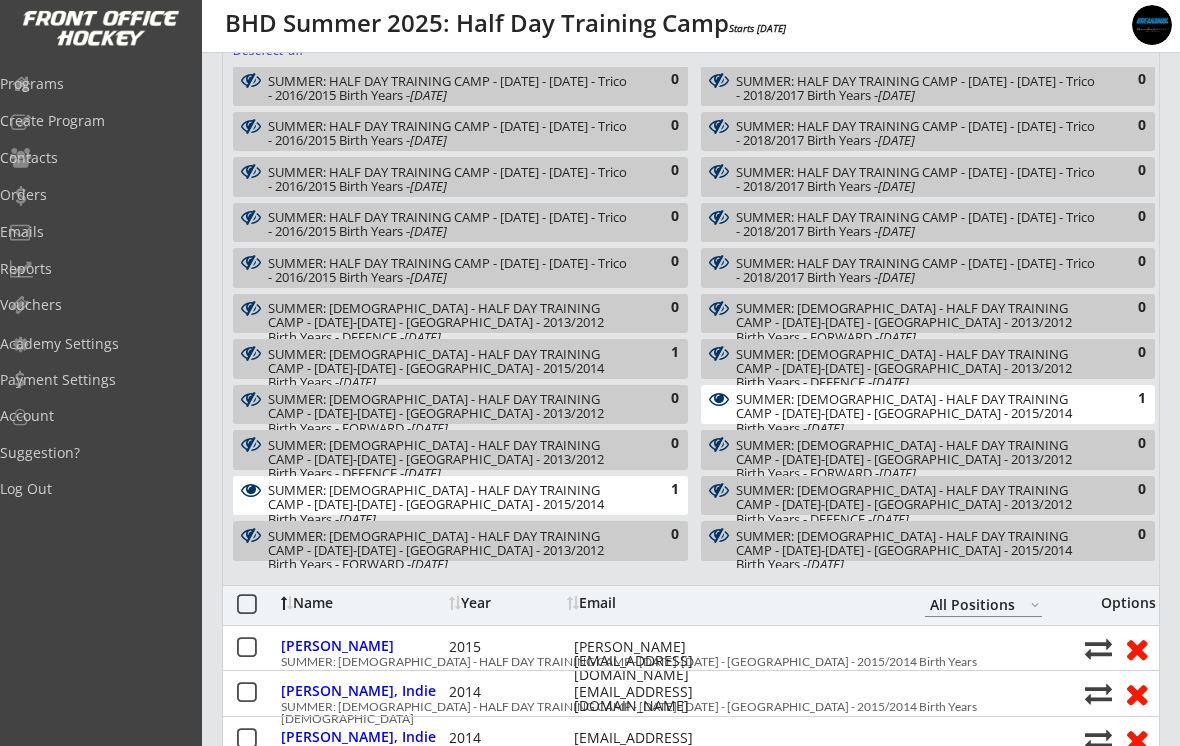 click on "SUMMER: FEMALE - HALF DAY TRAINING CAMP - Aug 5-8 - Oakridge - 2015/2014 Birth Years -  Aug 7, 2025" at bounding box center (450, 504) 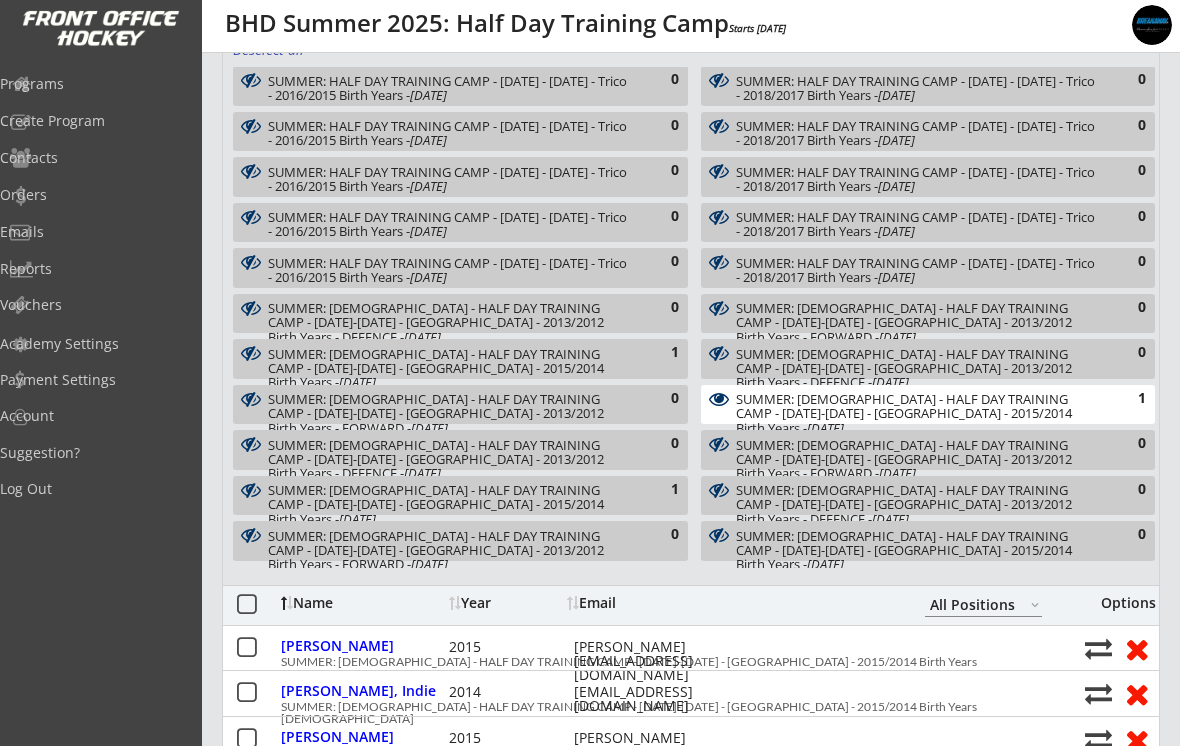 click on "SUMMER: FEMALE - HALF DAY TRAINING CAMP - Aug 5-8 - Oakridge - 2015/2014 Birth Years -  Aug 6, 2025" at bounding box center (917, 413) 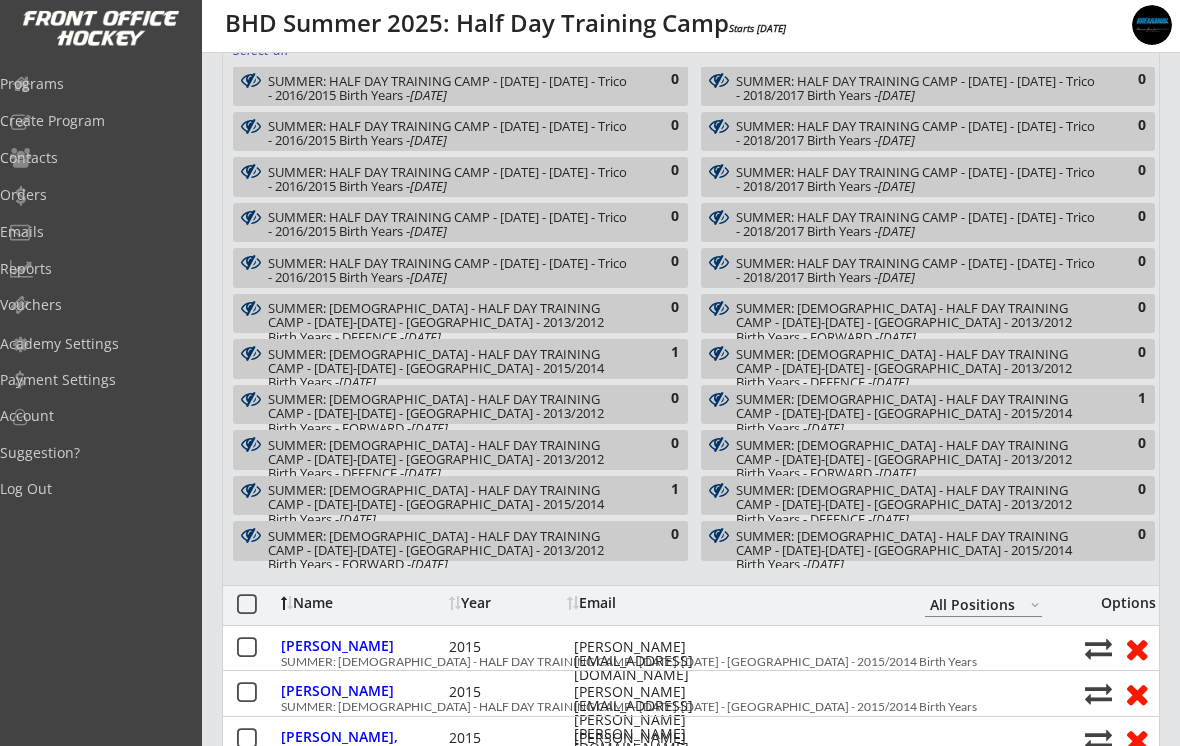 click on "SUMMER: FEMALE - HALF DAY TRAINING CAMP - Aug 5-8 - Oakridge - 2015/2014 Birth Years -  Aug 7, 2025" at bounding box center (450, 504) 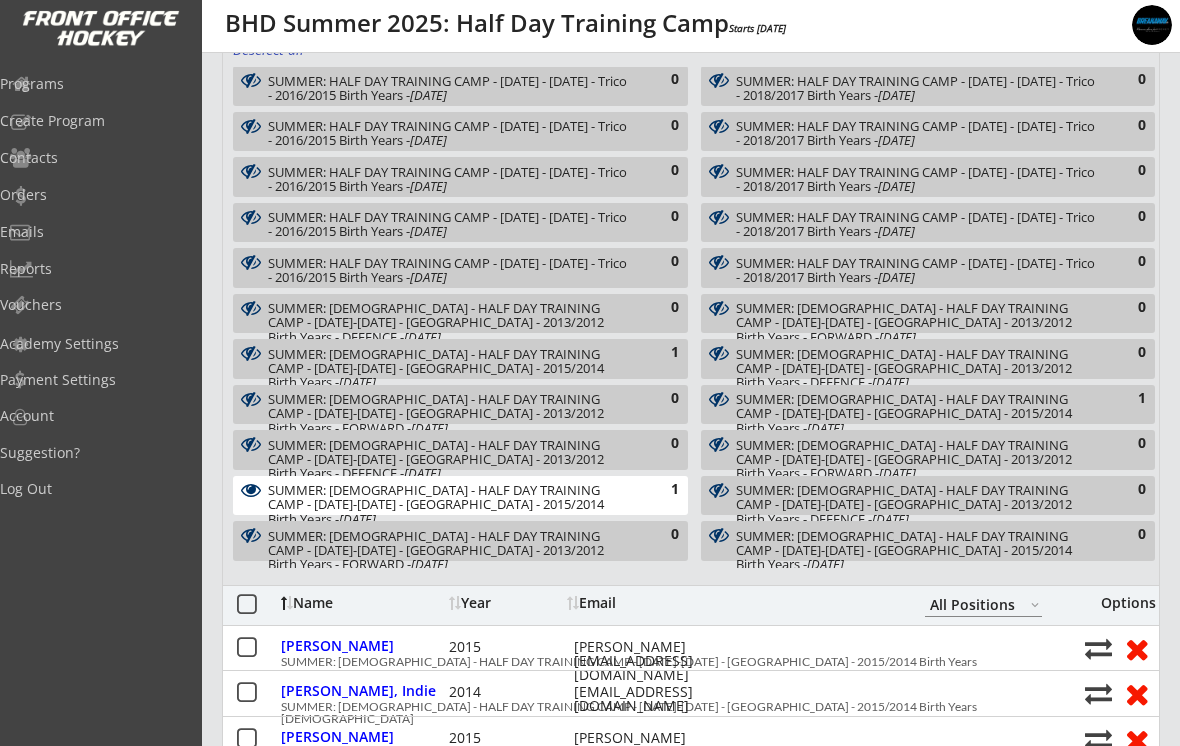 click on "SUMMER: FEMALE - HALF DAY TRAINING CAMP - Aug 5-8 - Oakridge - 2015/2014 Birth Years -  Aug 5, 2025" at bounding box center [450, 368] 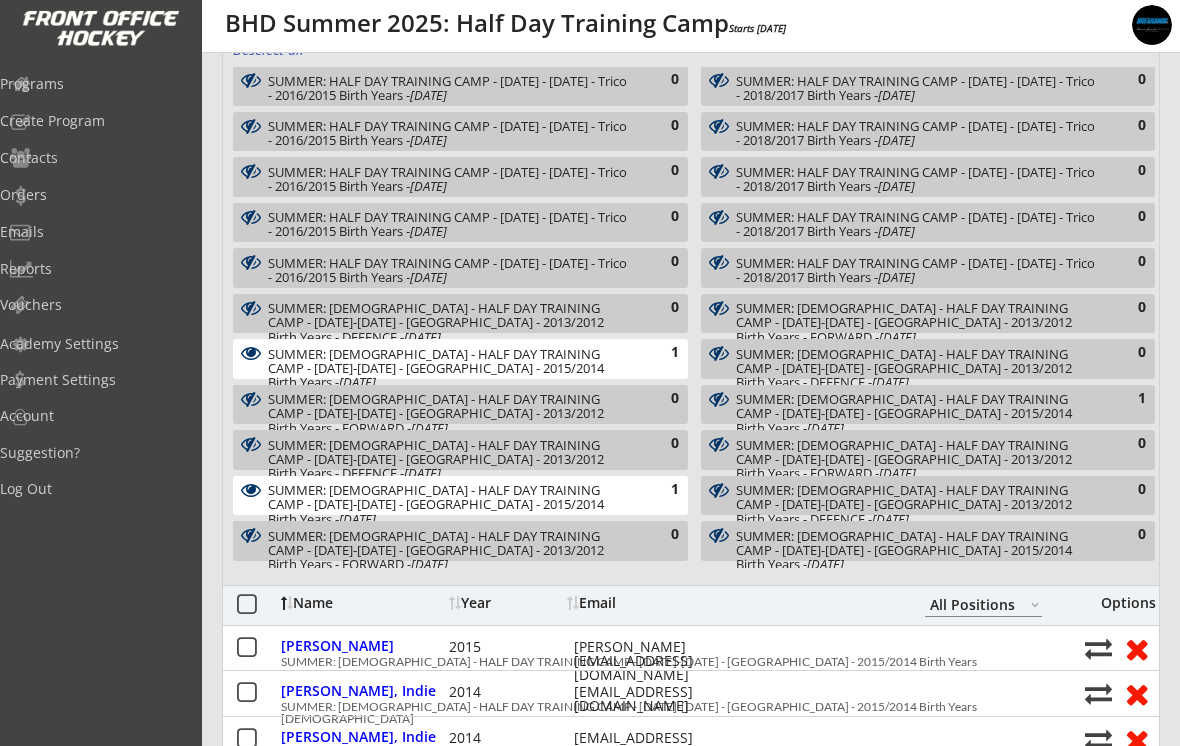 click on "SUMMER: FEMALE - HALF DAY TRAINING CAMP - Aug 5-8 - Oakridge - 2015/2014 Birth Years -  Aug 6, 2025" at bounding box center (917, 413) 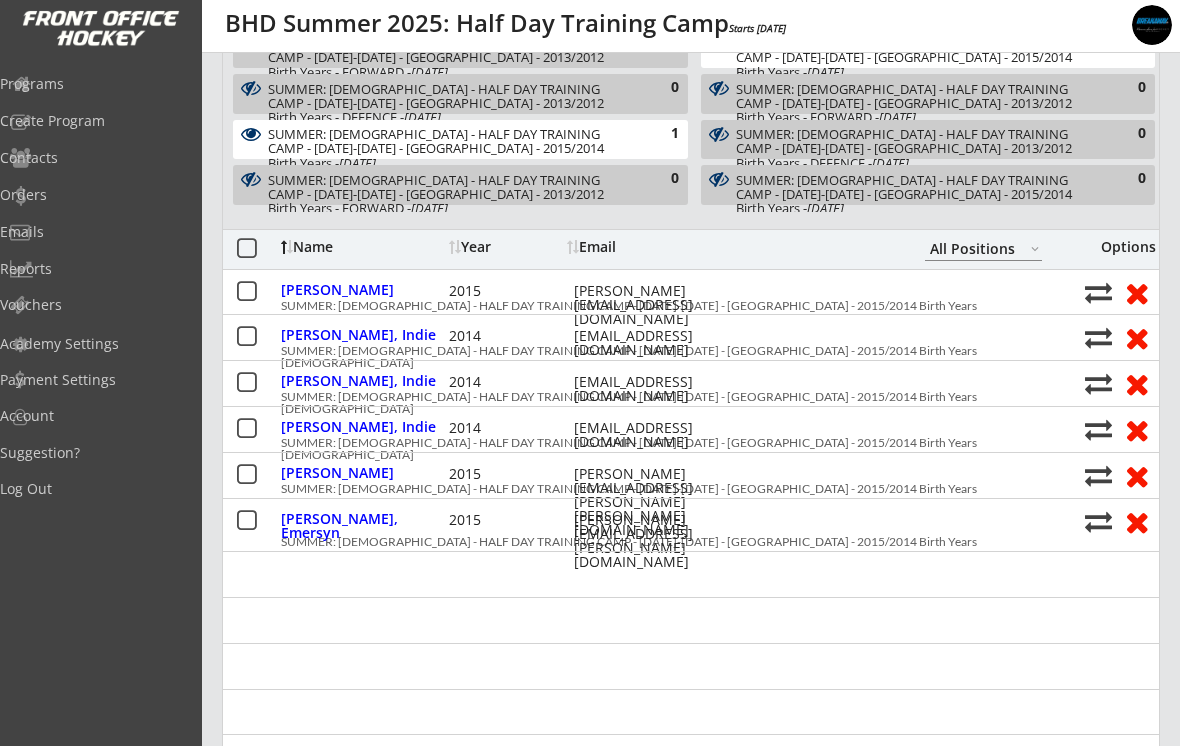 scroll, scrollTop: 845, scrollLeft: 0, axis: vertical 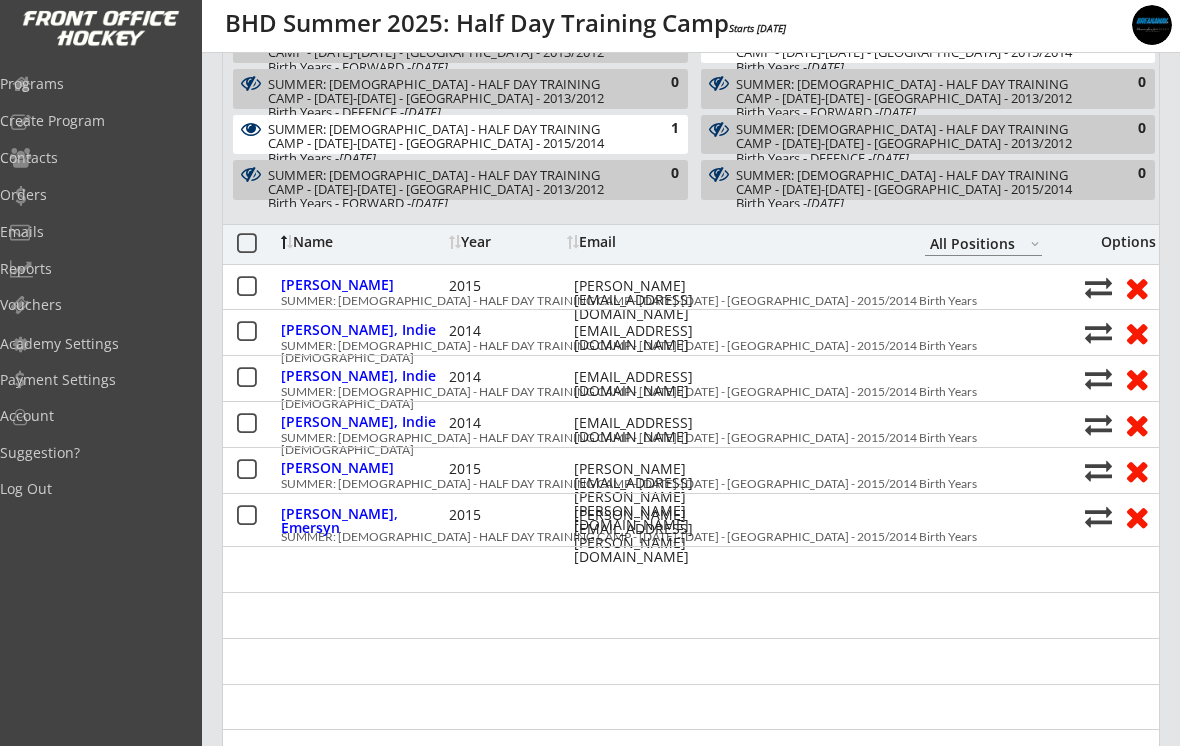 click on "Atkib, Eleanor" at bounding box center [362, 285] 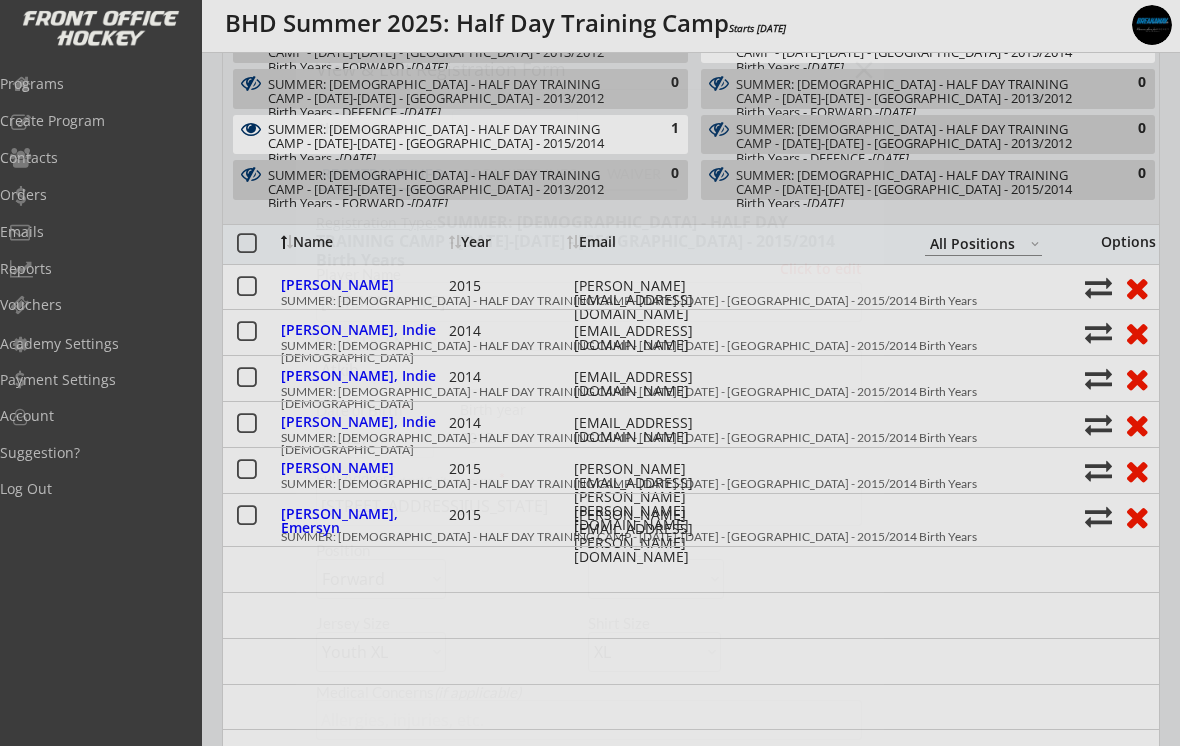 type on "Female" 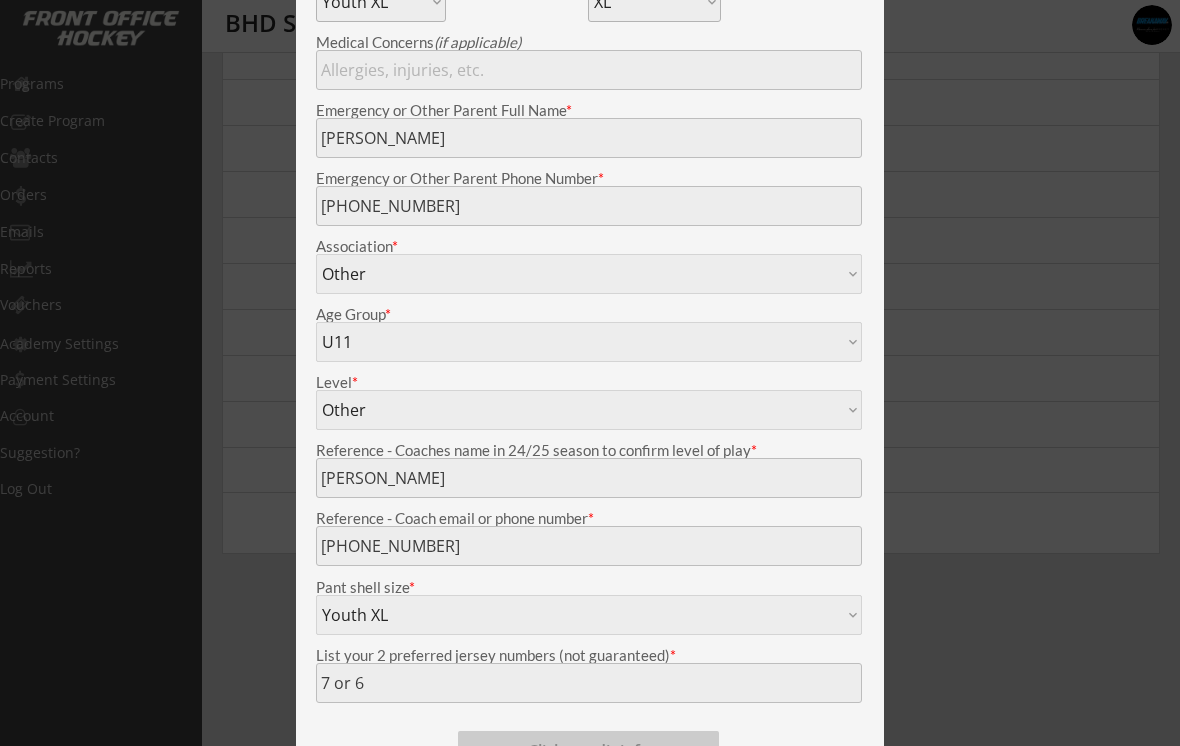 scroll, scrollTop: 1484, scrollLeft: 0, axis: vertical 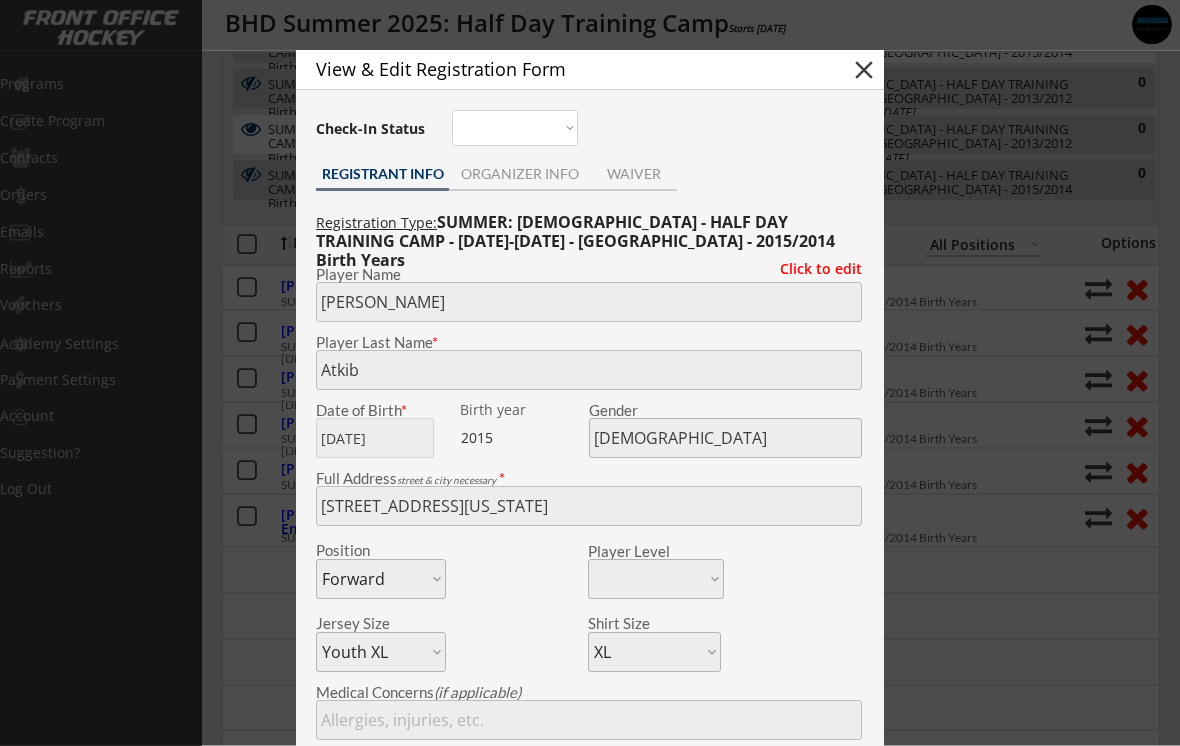 click on "close" at bounding box center (864, 71) 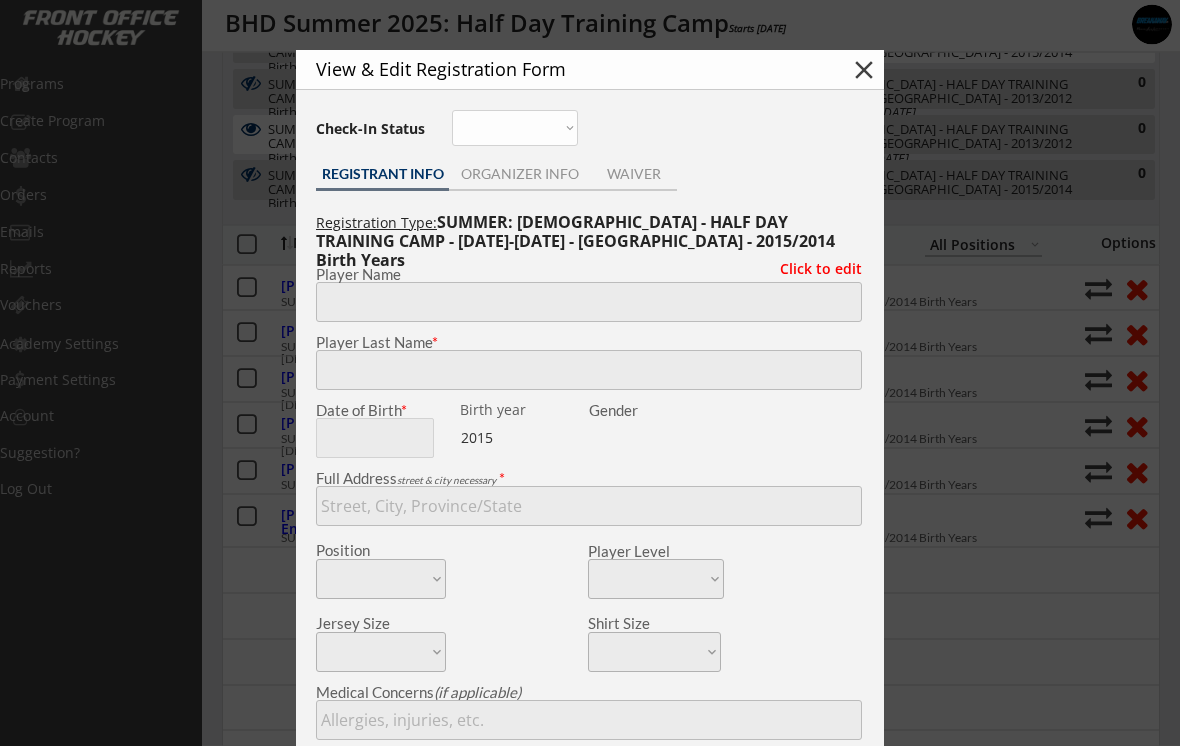 scroll, scrollTop: 845, scrollLeft: 0, axis: vertical 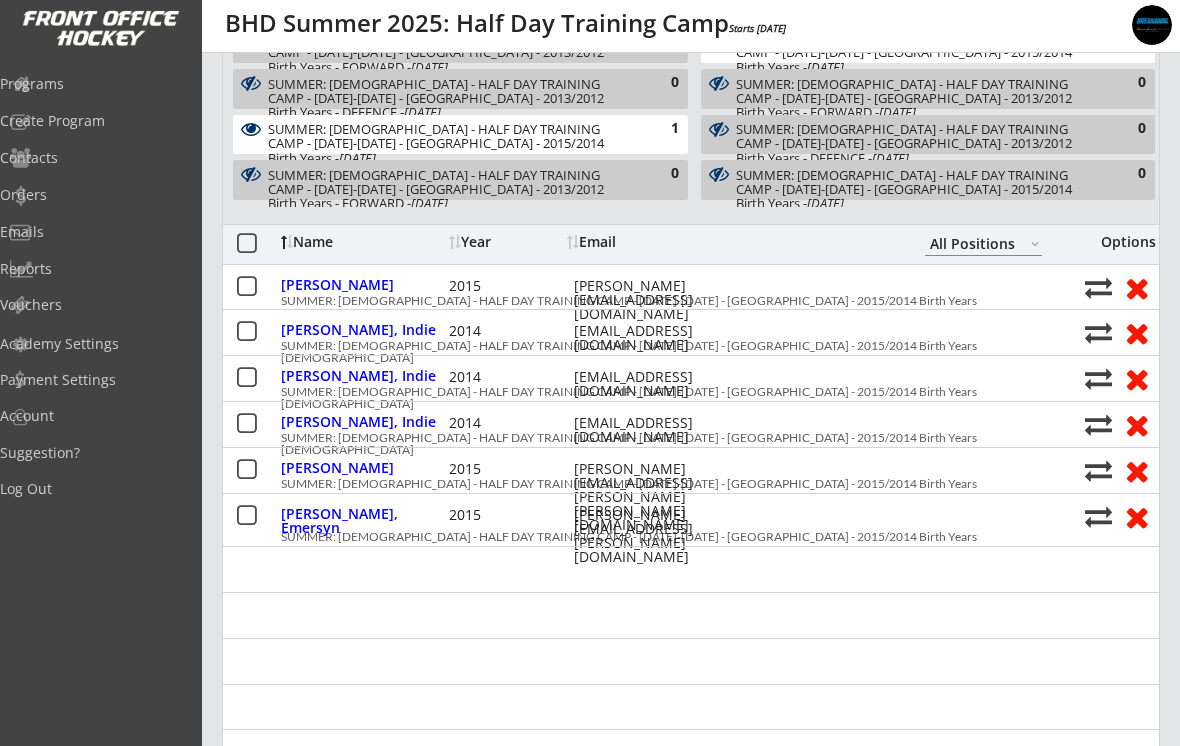 click on "Harris, Indie" at bounding box center [362, 330] 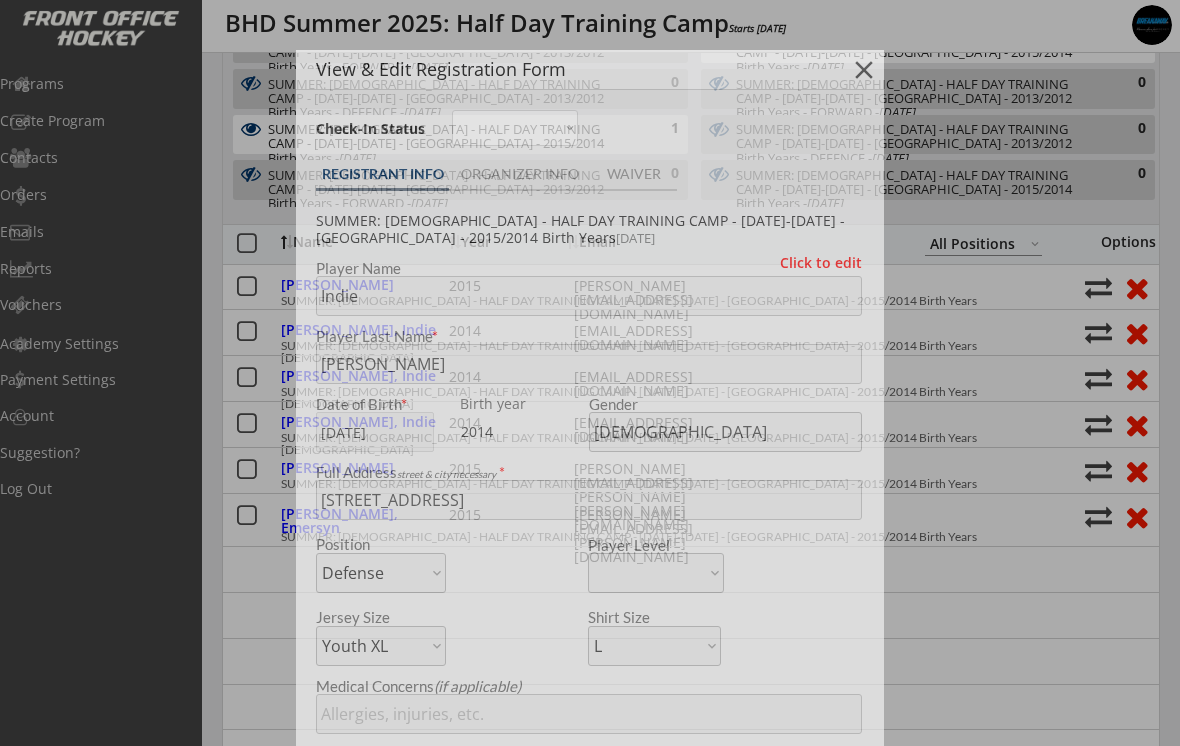 type on "Colin Webster" 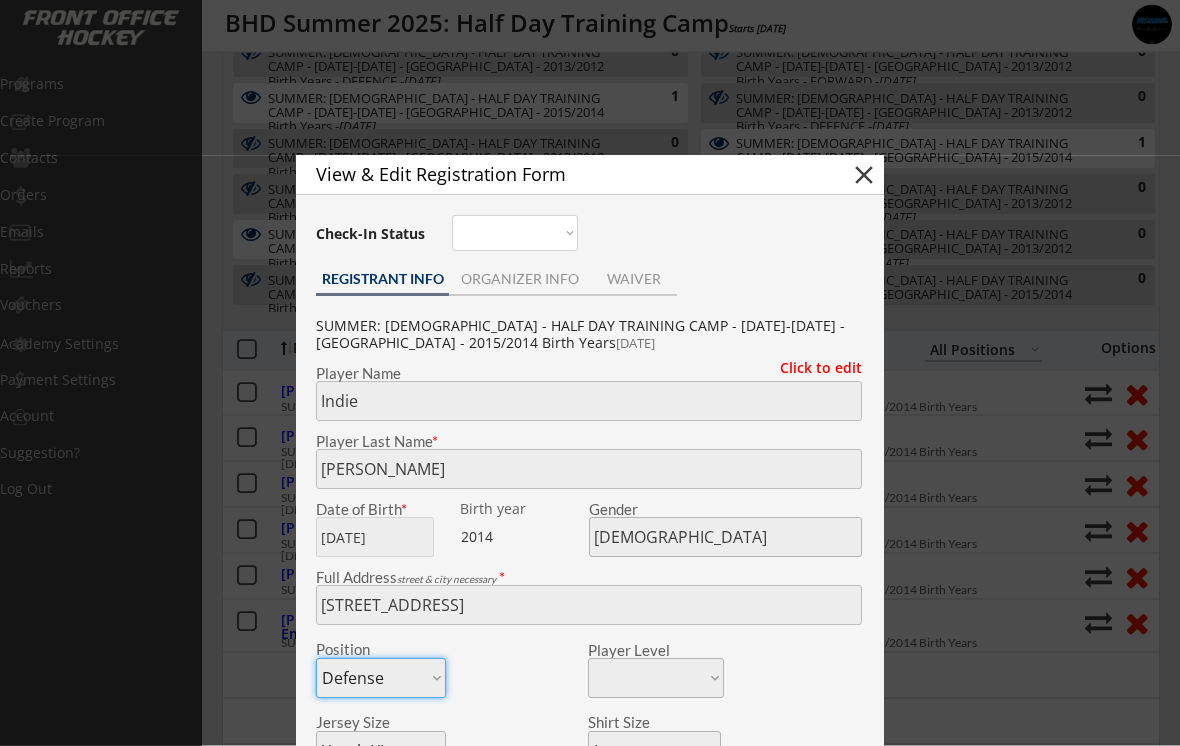 scroll, scrollTop: 740, scrollLeft: 0, axis: vertical 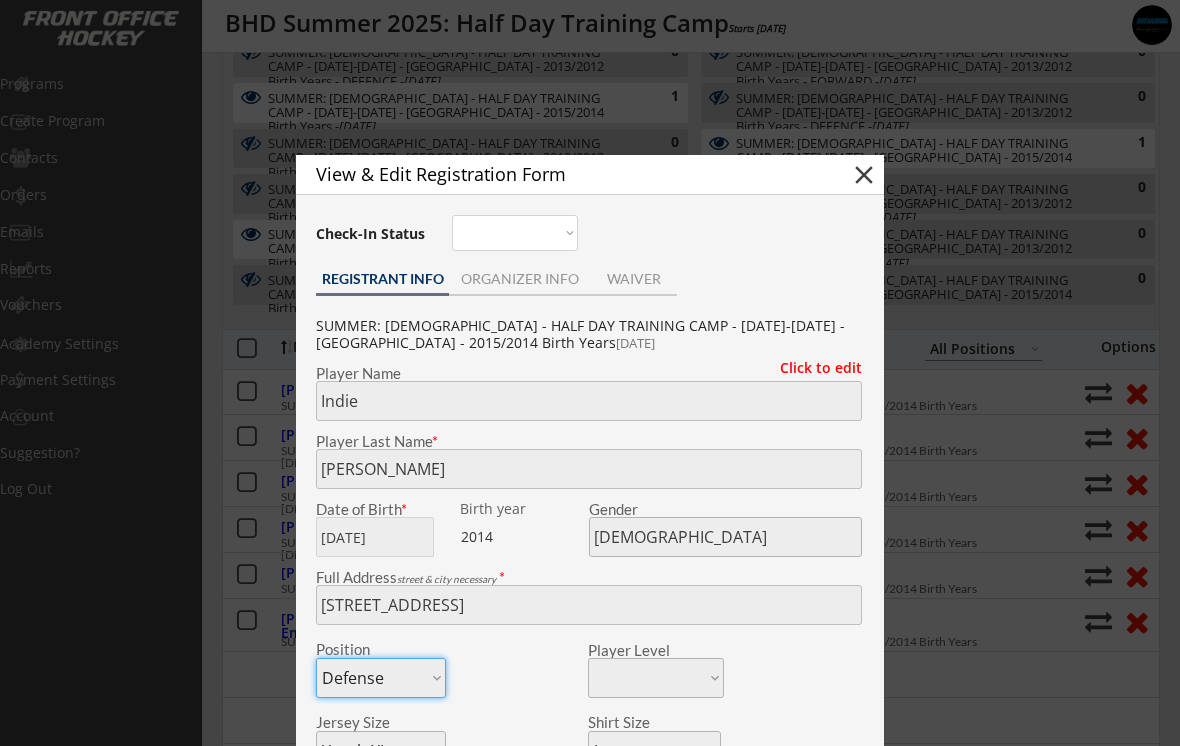 click on "close" at bounding box center (864, 175) 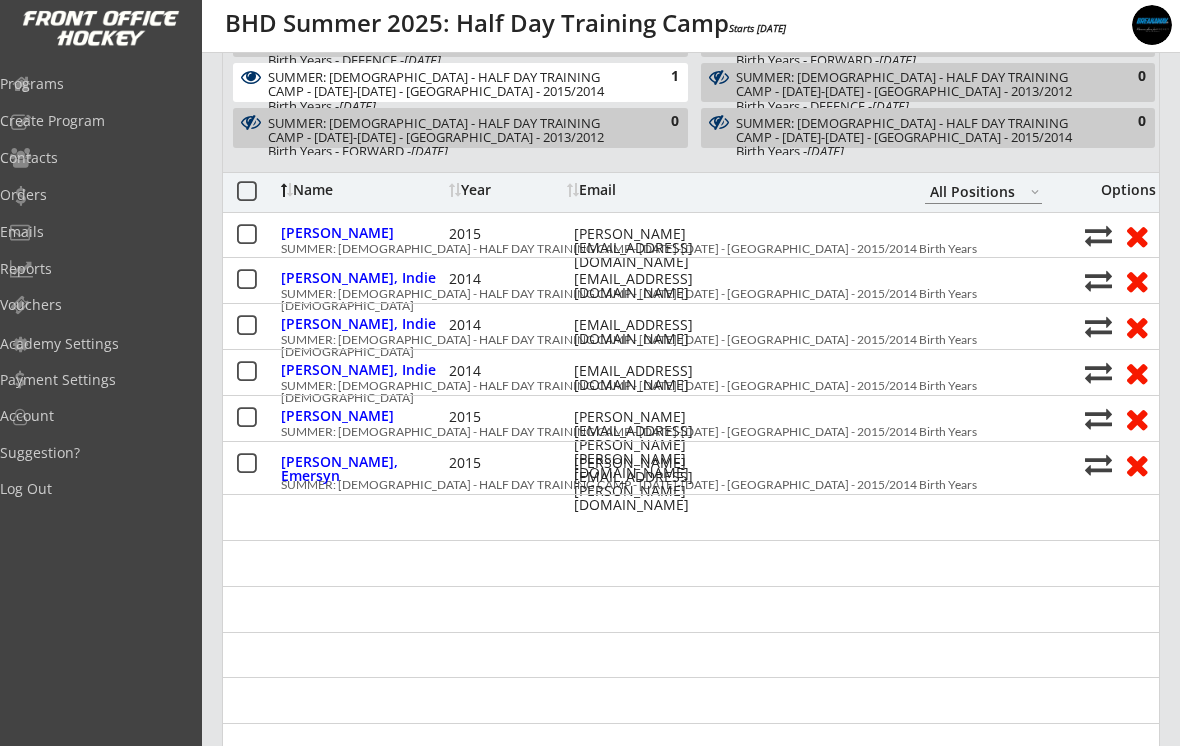 scroll, scrollTop: 899, scrollLeft: 0, axis: vertical 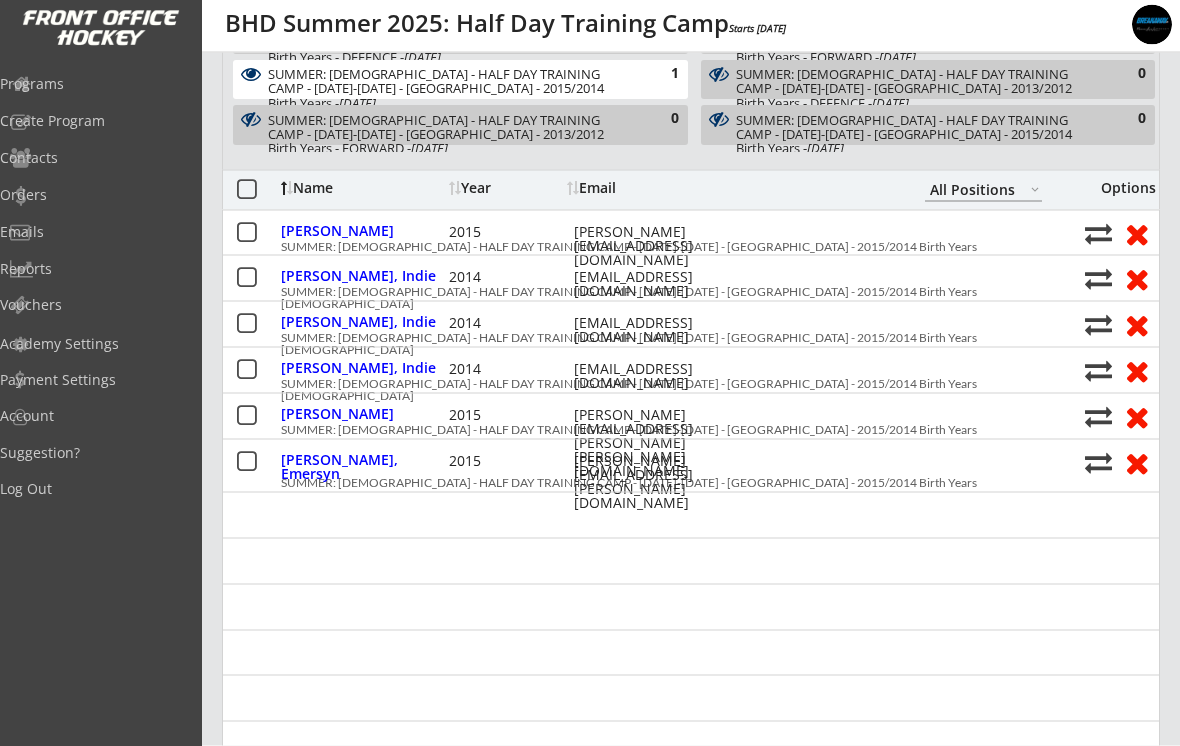 click on "Nguyen, Blake" at bounding box center [362, 414] 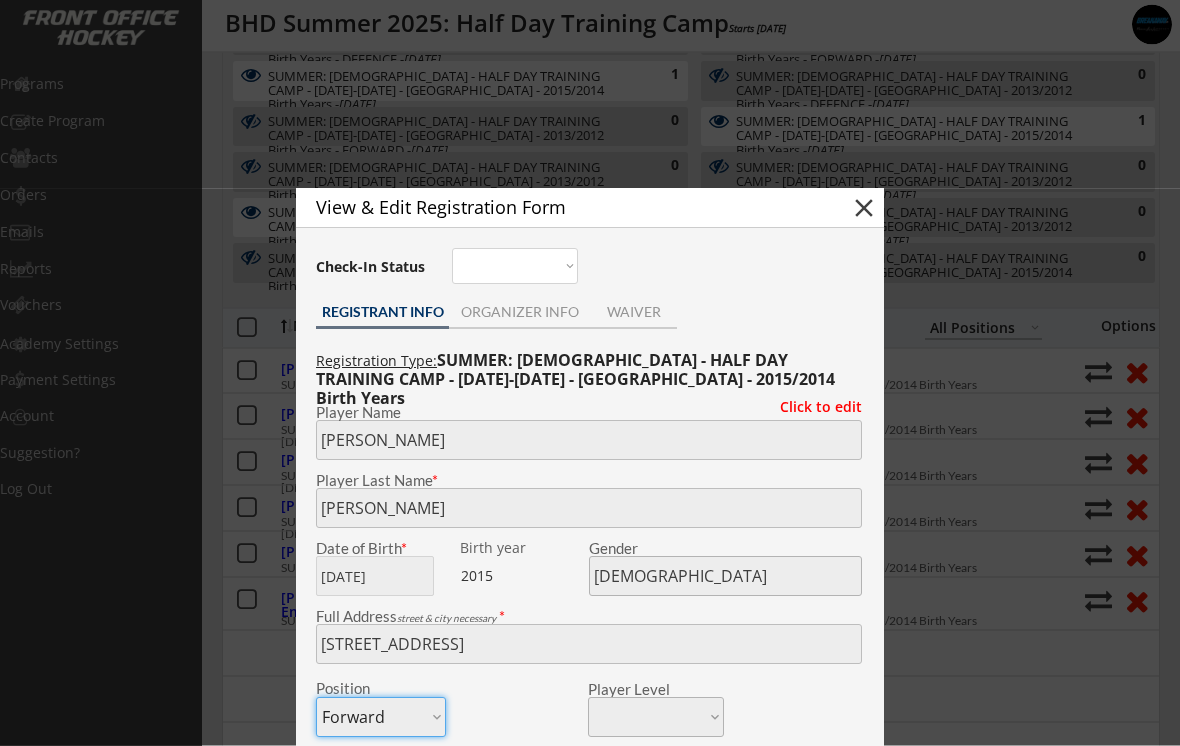 click on "close" at bounding box center (864, 209) 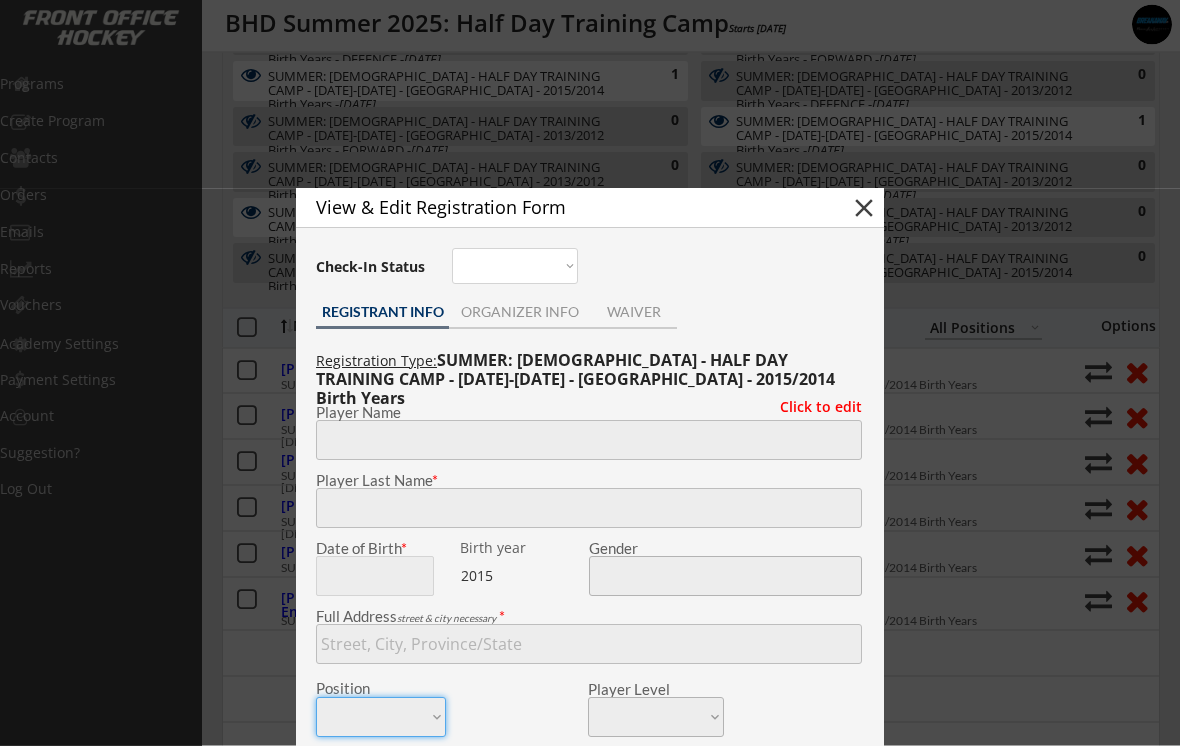 scroll, scrollTop: 762, scrollLeft: 0, axis: vertical 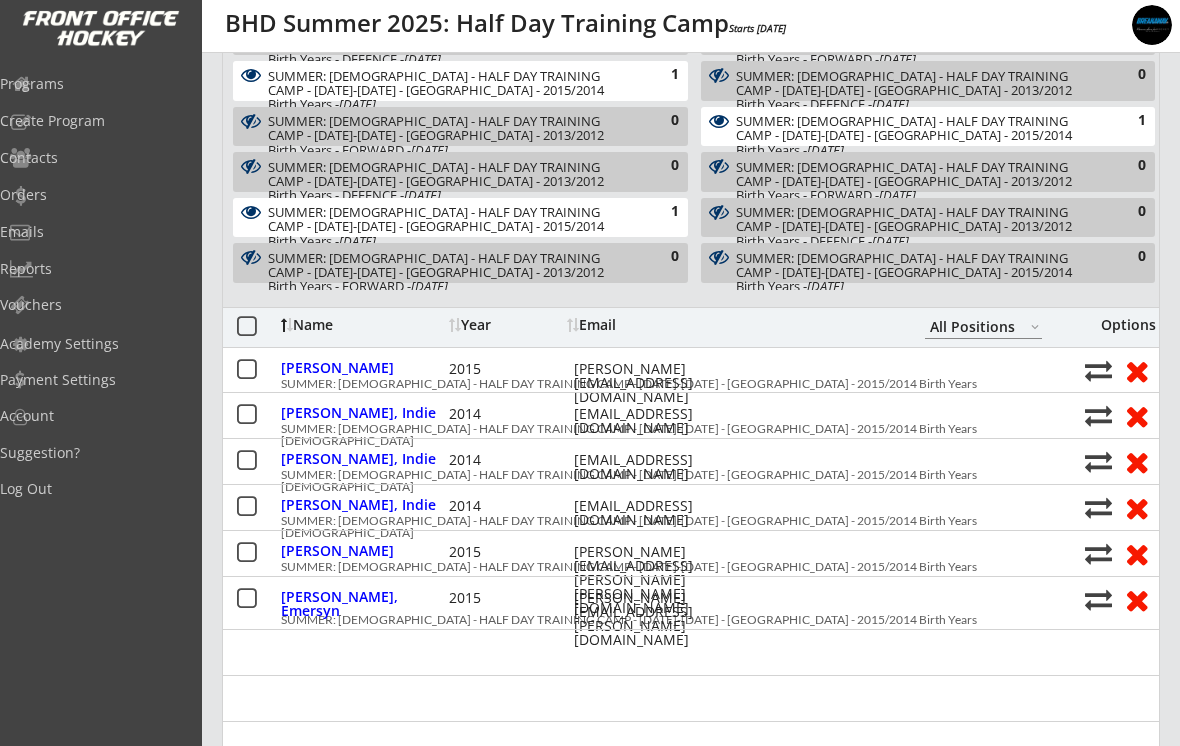 click on "Schimpf, Emersyn" at bounding box center (362, 599) 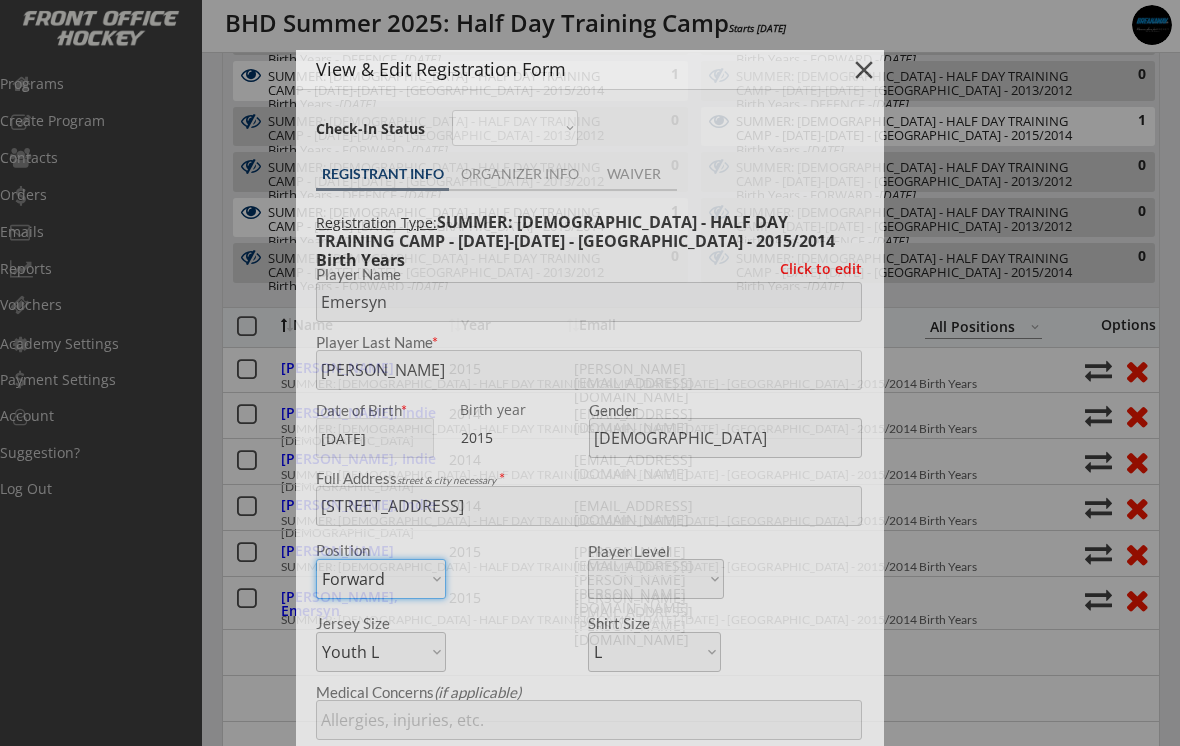 type on "Cam Polski" 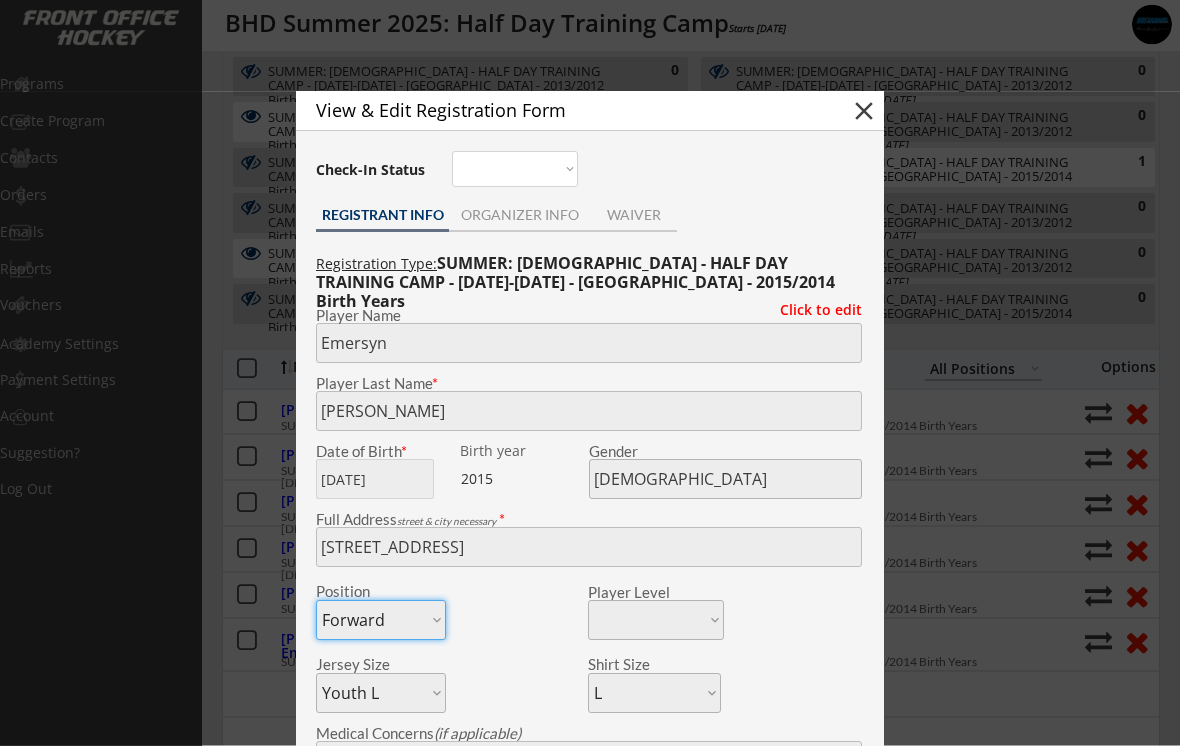 scroll, scrollTop: 720, scrollLeft: 0, axis: vertical 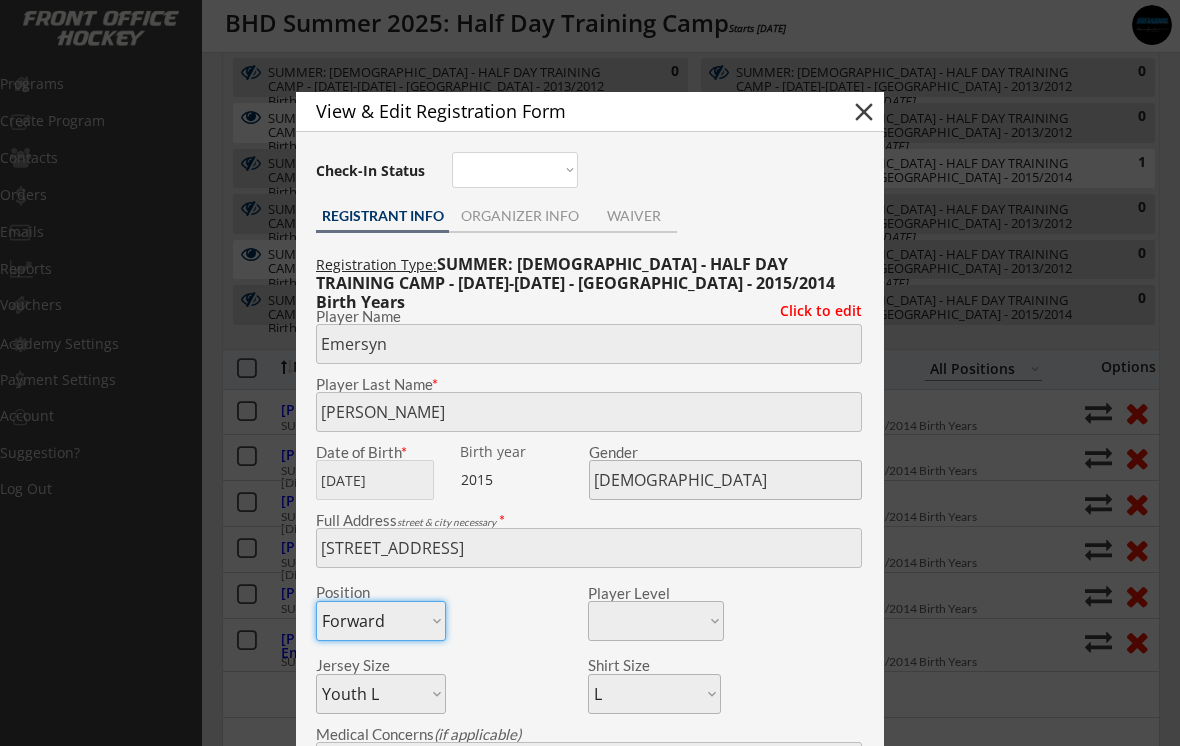 click on "close" at bounding box center (864, 112) 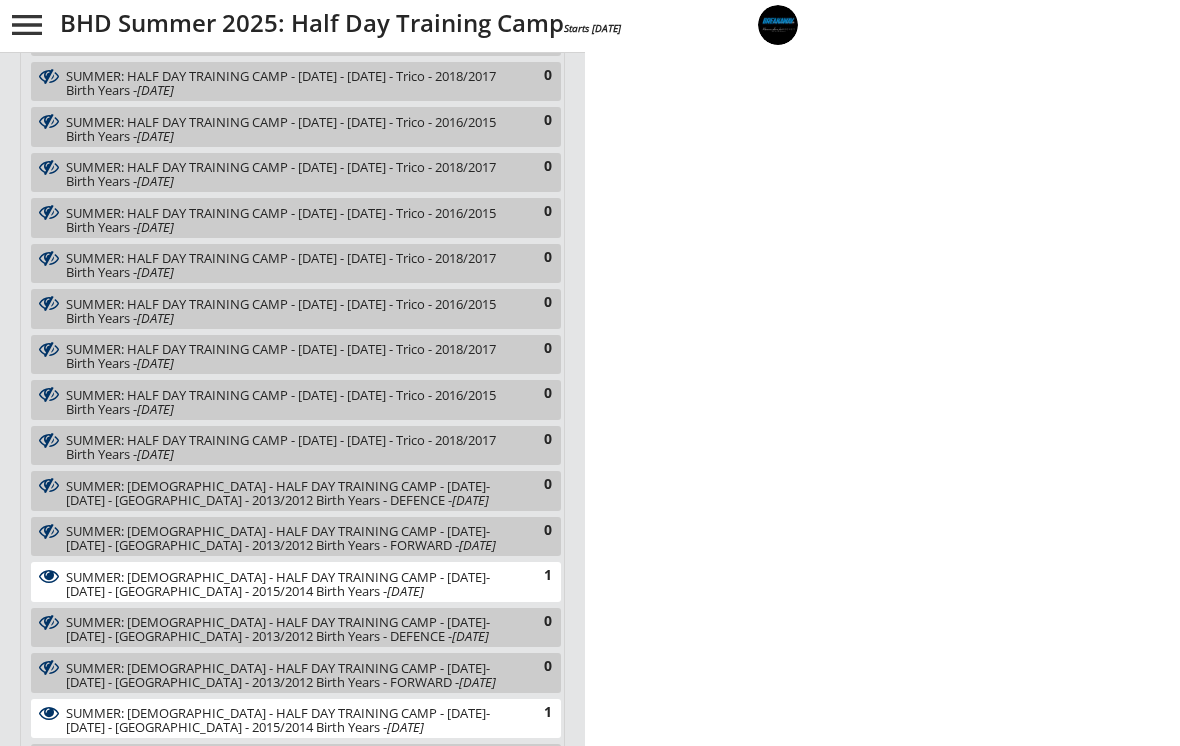 select on ""All Positions"" 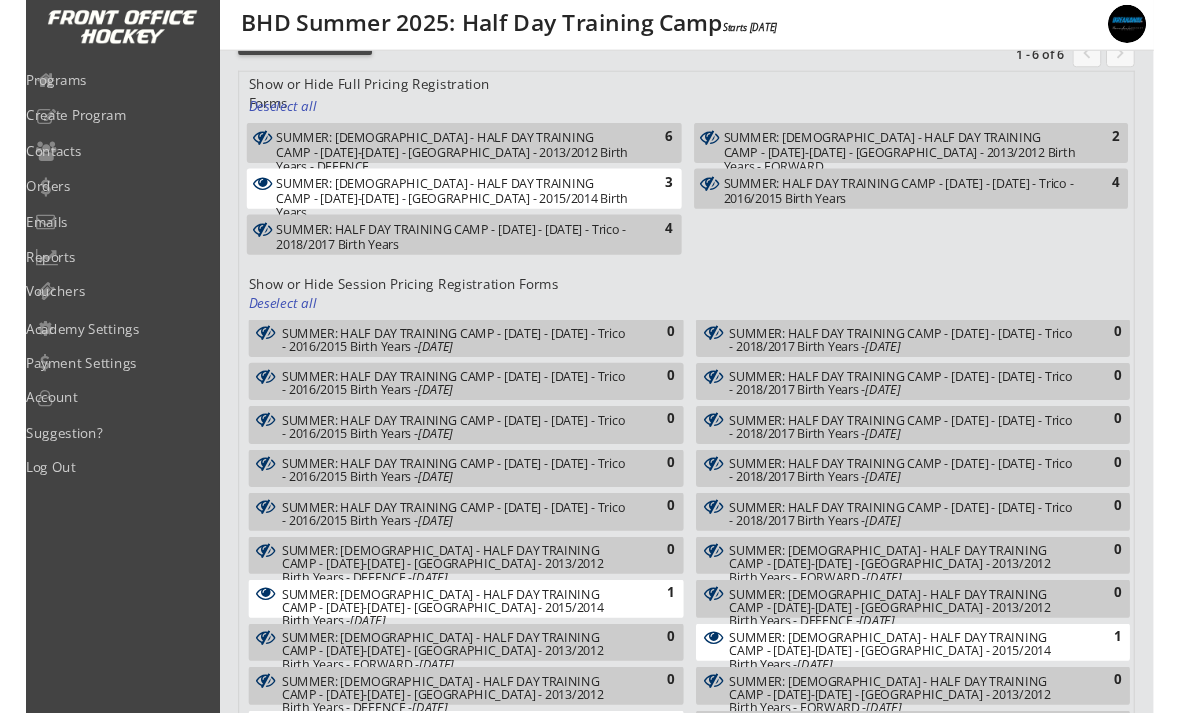 scroll, scrollTop: 0, scrollLeft: 0, axis: both 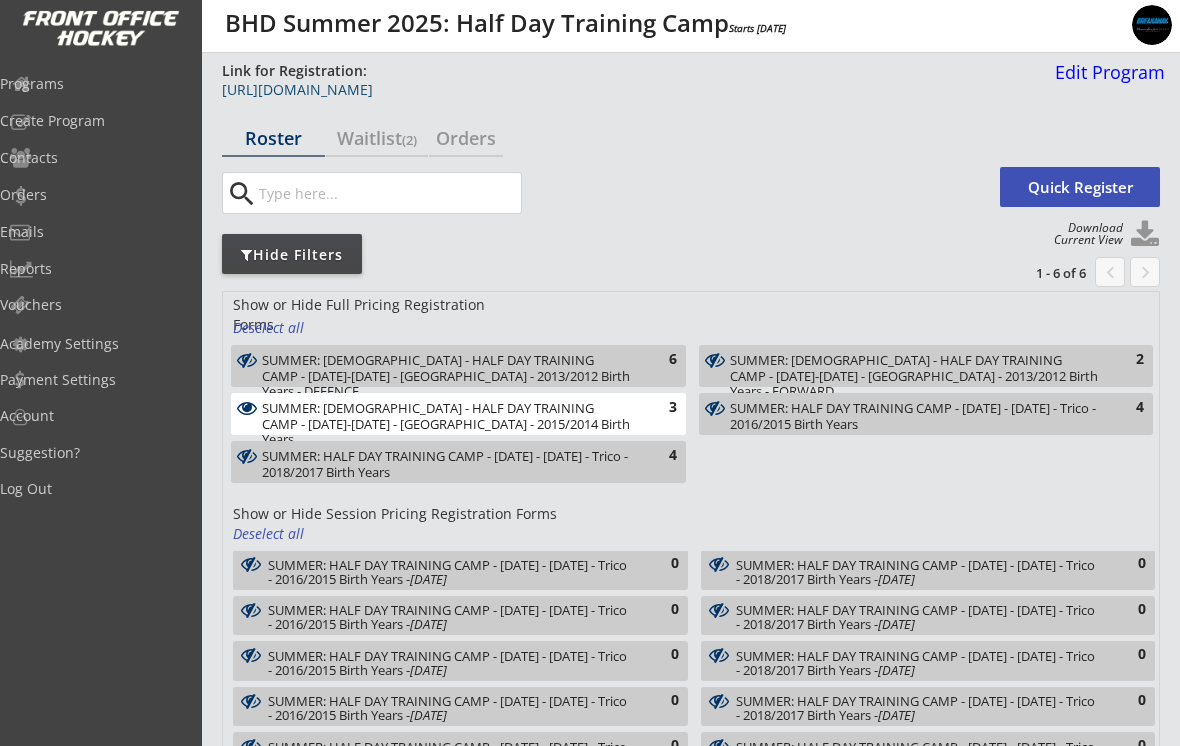 click on "https://frontofficehockey.com/program/1742244625198x207080898910748670" at bounding box center [632, 90] 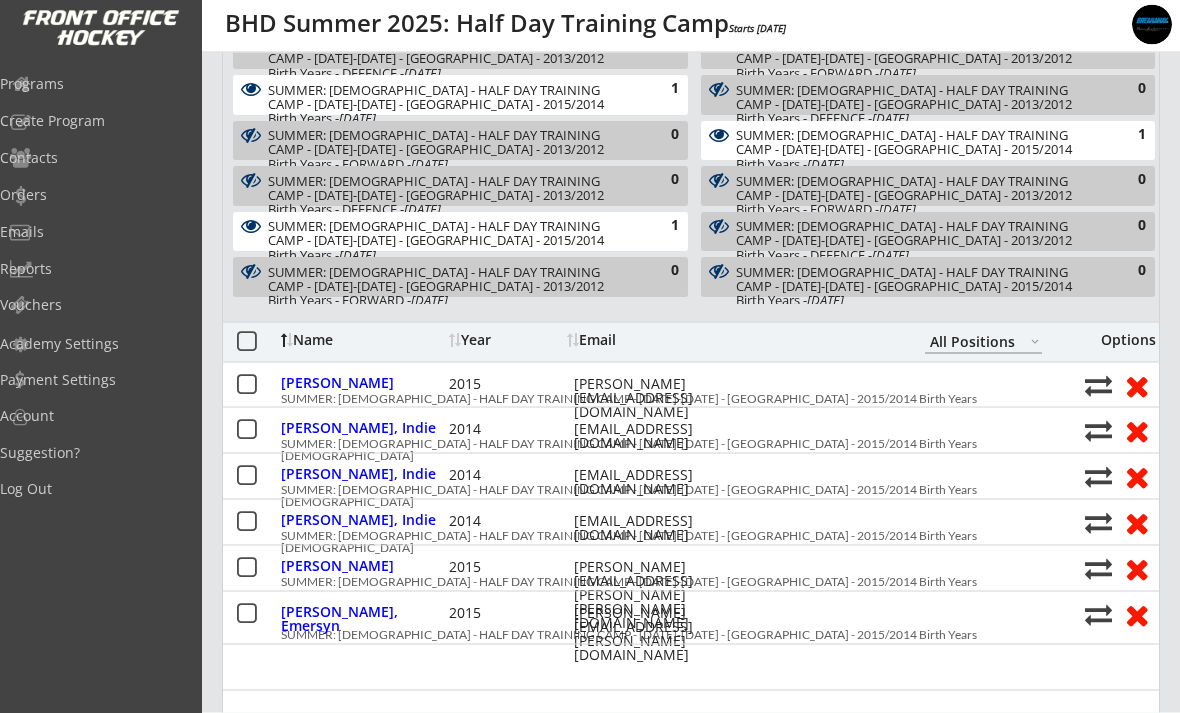 scroll, scrollTop: 749, scrollLeft: 0, axis: vertical 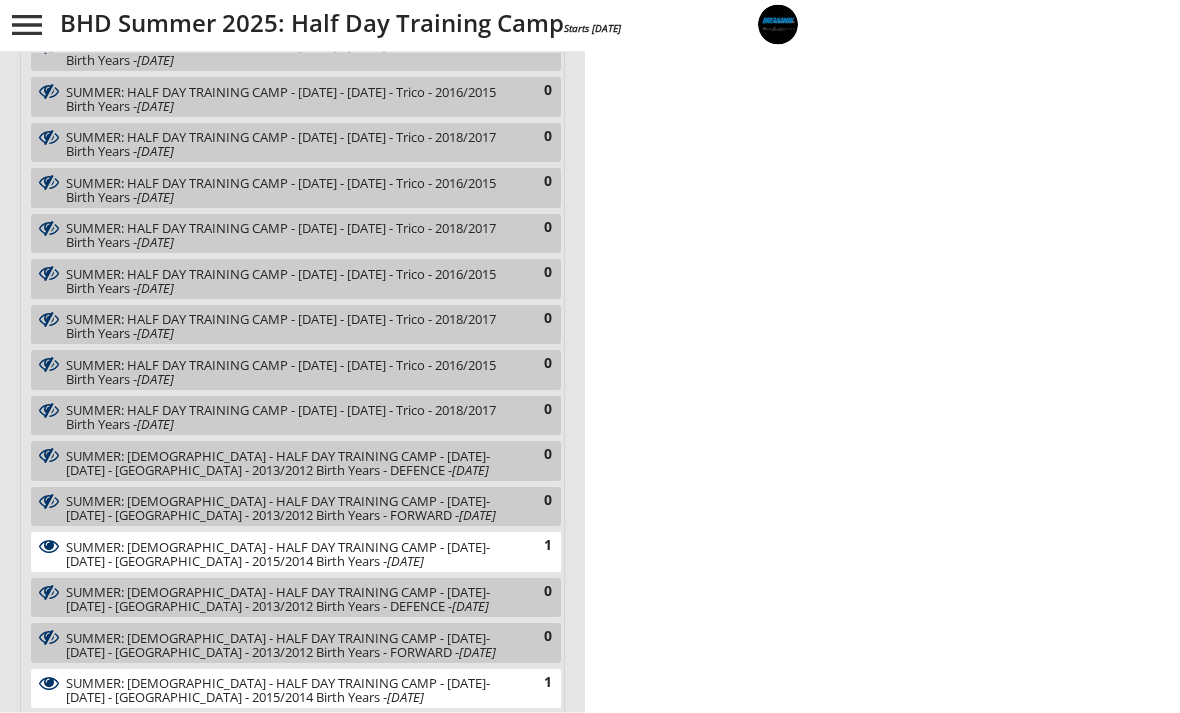 select on ""All Positions"" 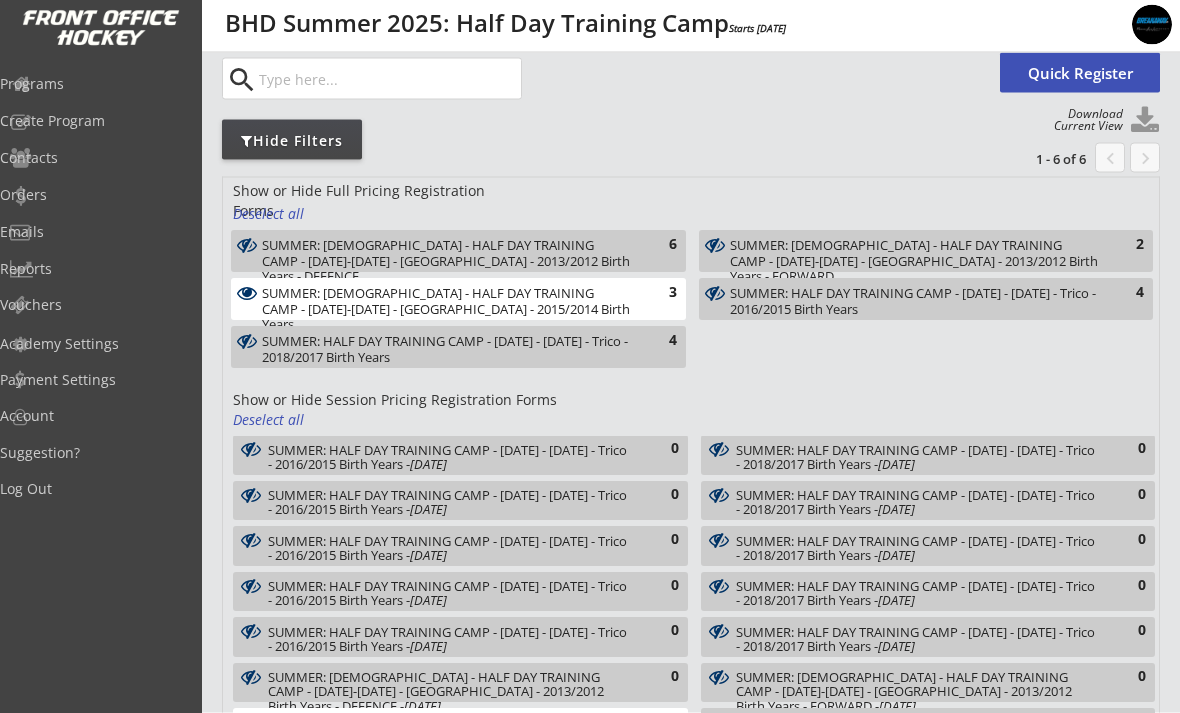 scroll, scrollTop: 34, scrollLeft: 0, axis: vertical 